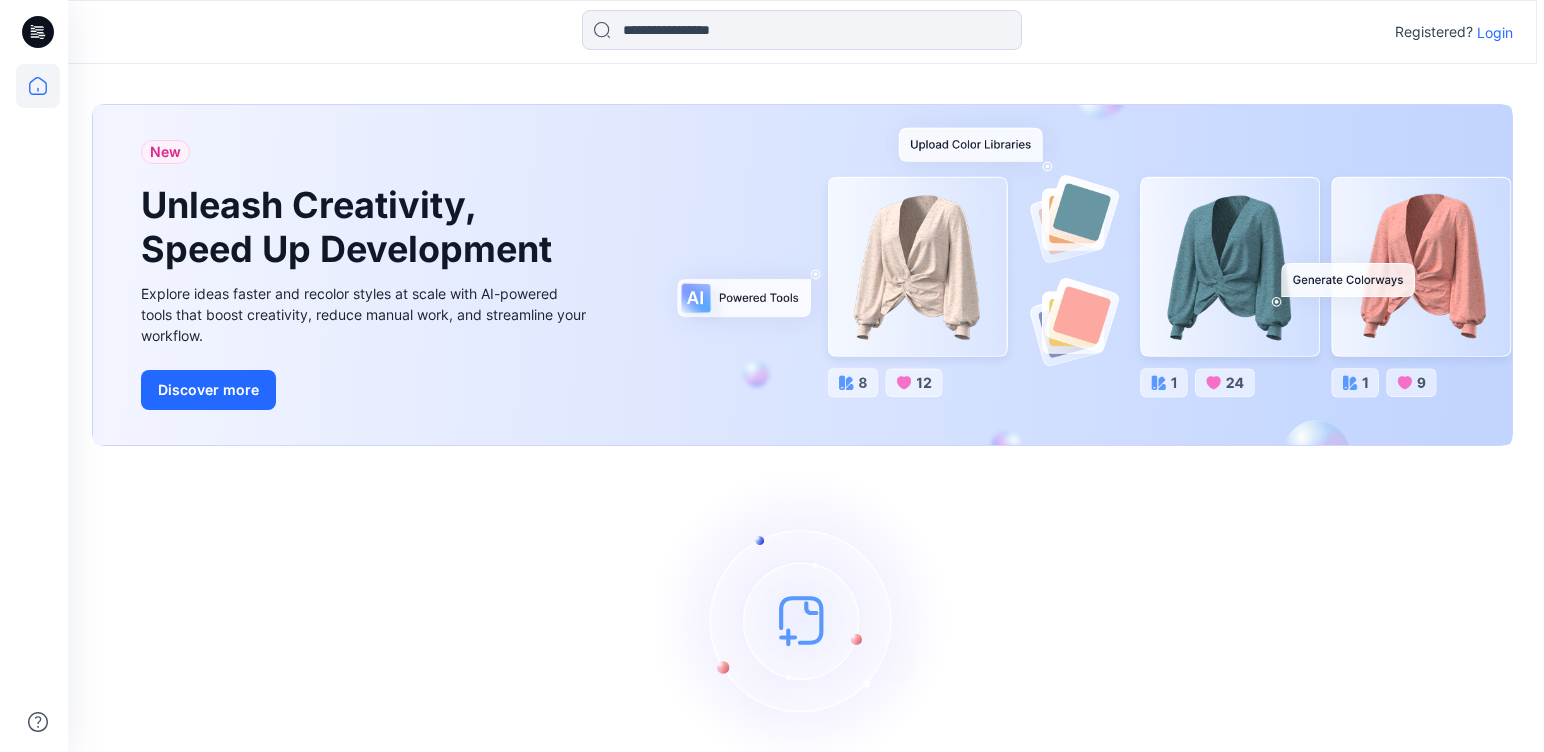scroll, scrollTop: 0, scrollLeft: 0, axis: both 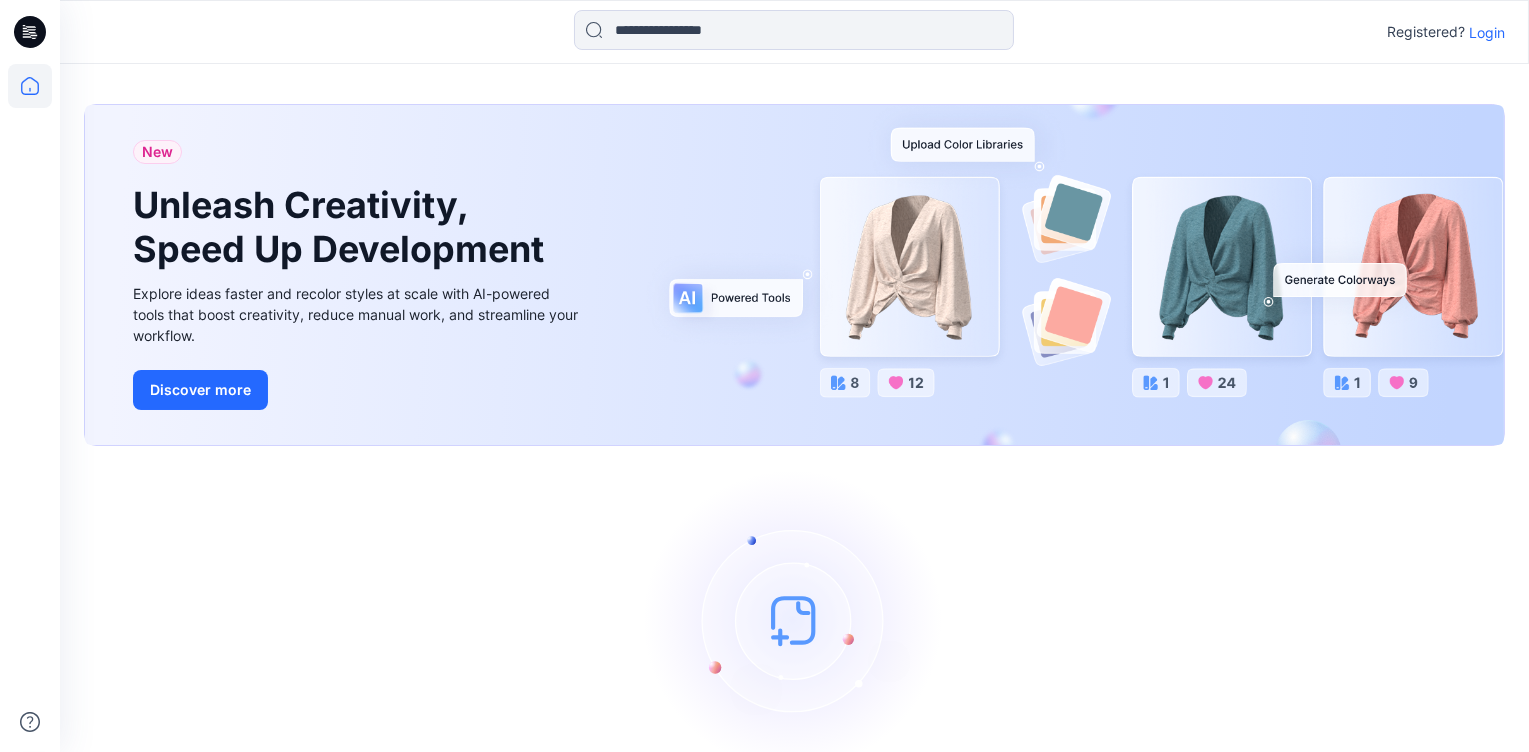 click on "Login" at bounding box center (1487, 32) 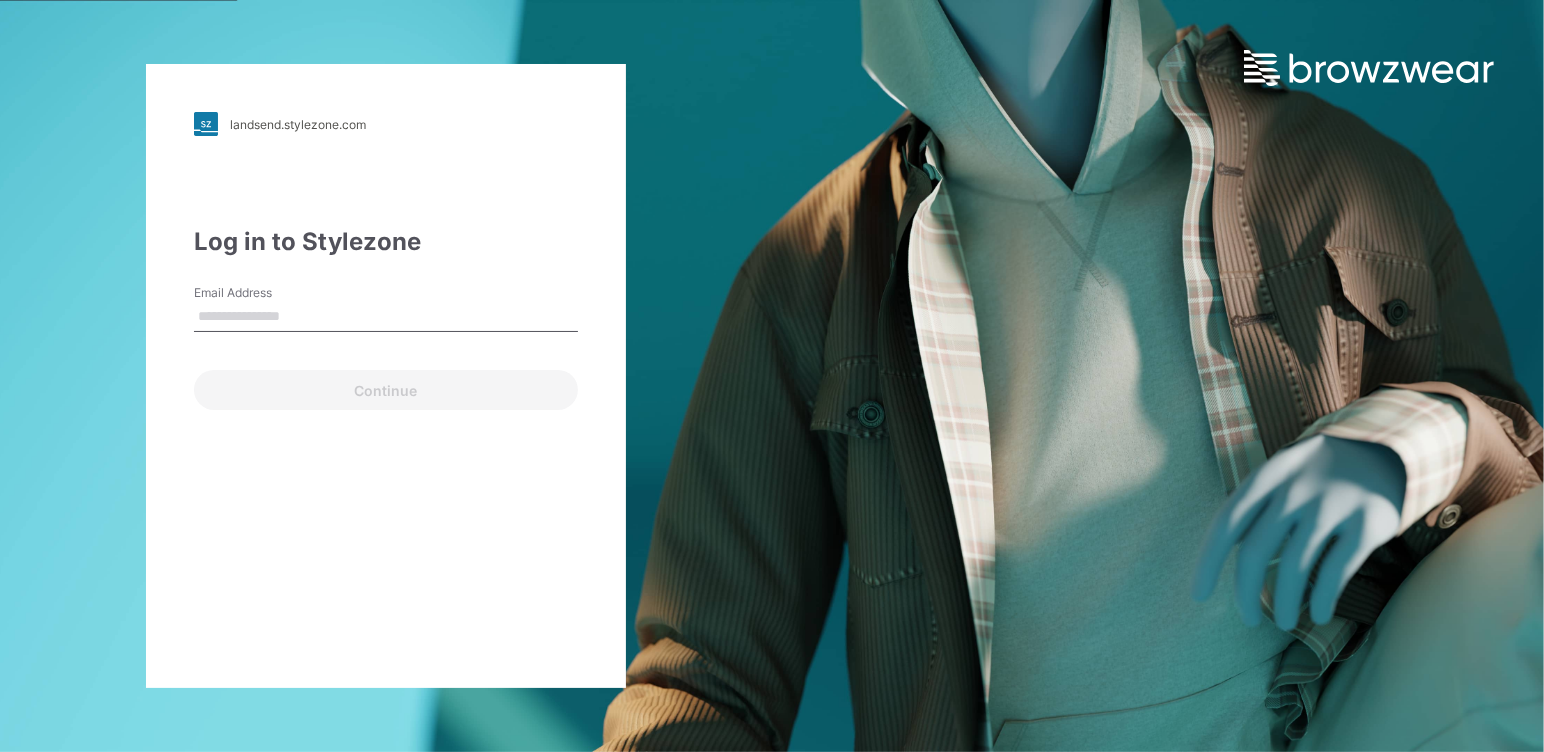 click on "Email Address" at bounding box center (386, 317) 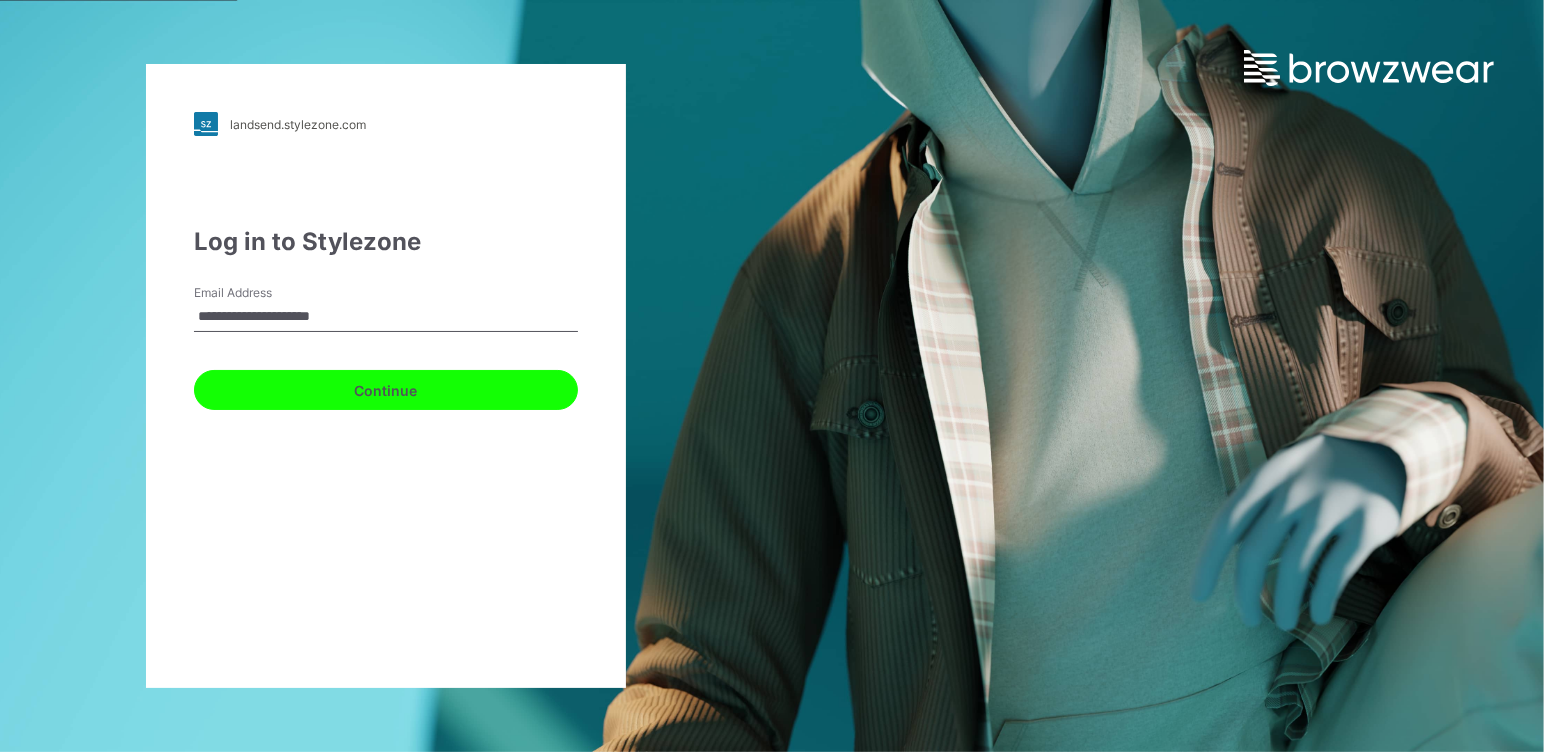 click on "Continue" at bounding box center (386, 390) 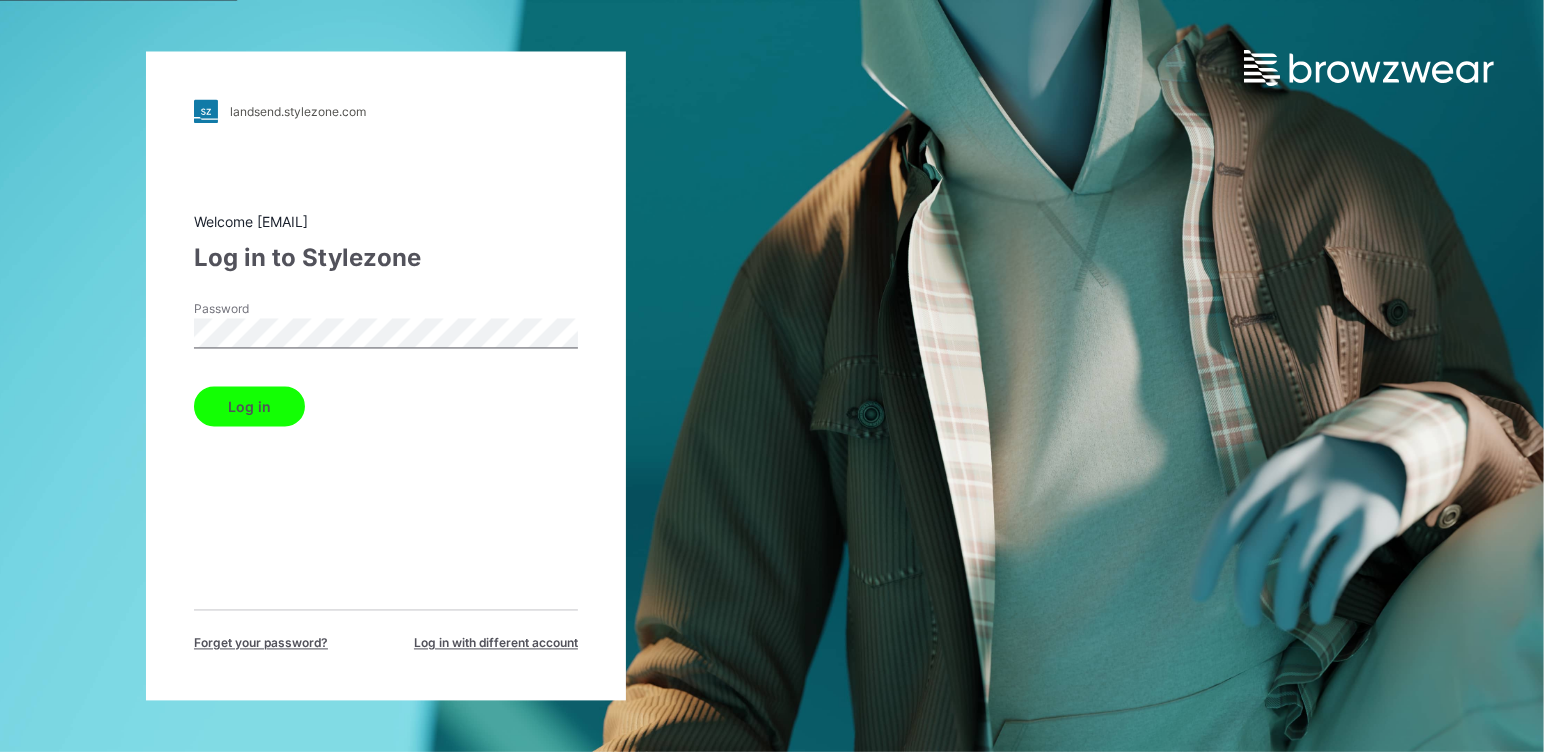 click on "Log in" at bounding box center (249, 407) 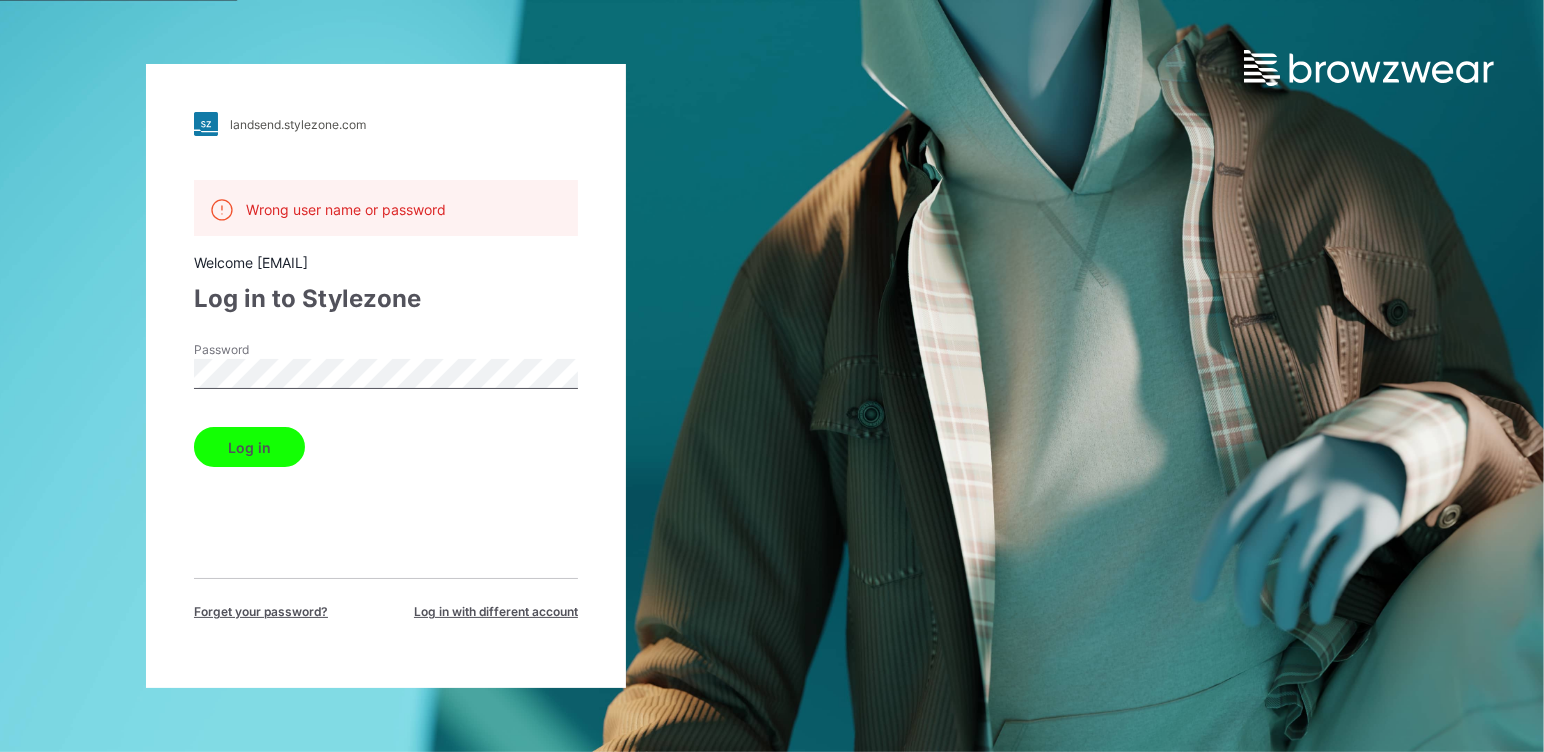 click on "Forget your password?" at bounding box center (261, 612) 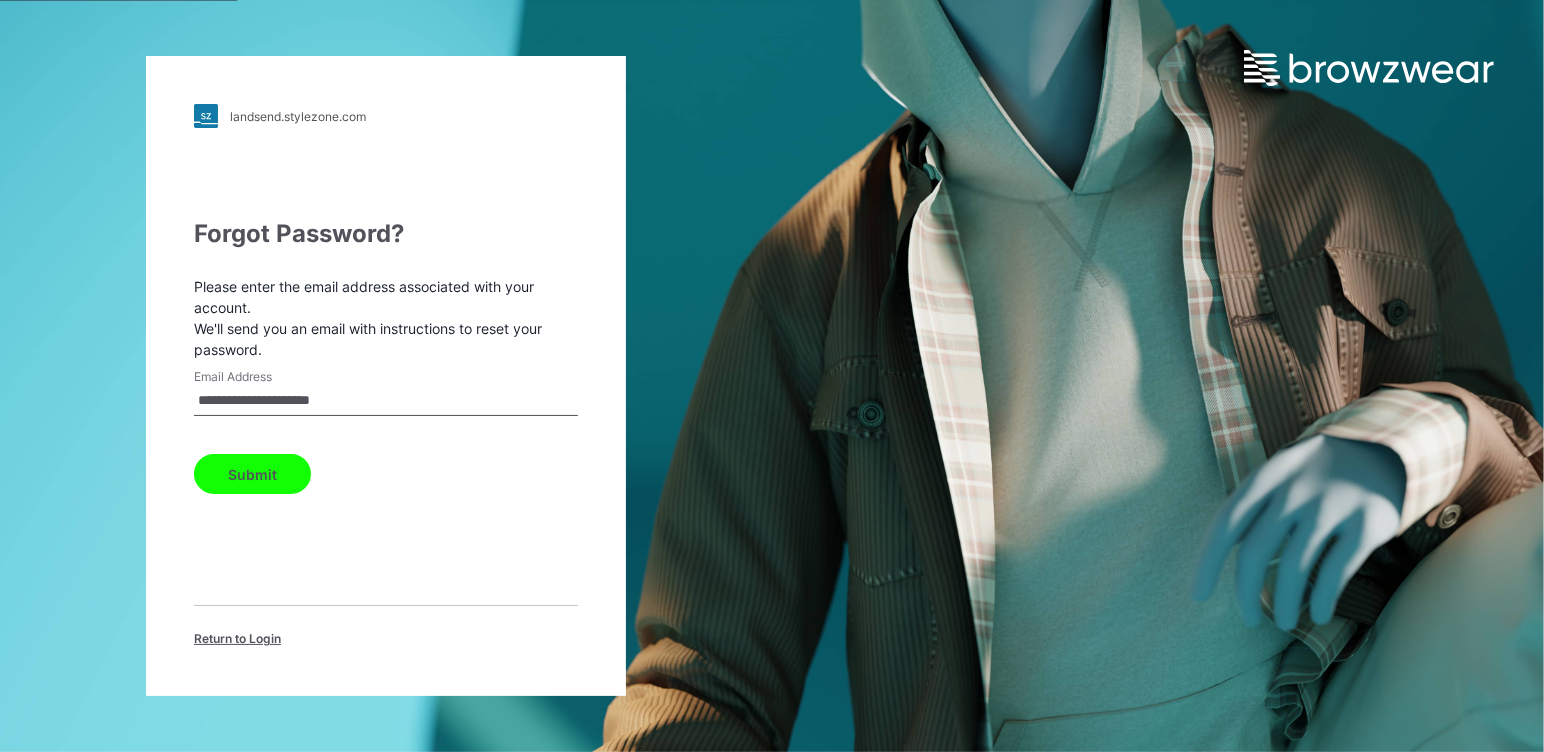 click on "Submit" at bounding box center (252, 474) 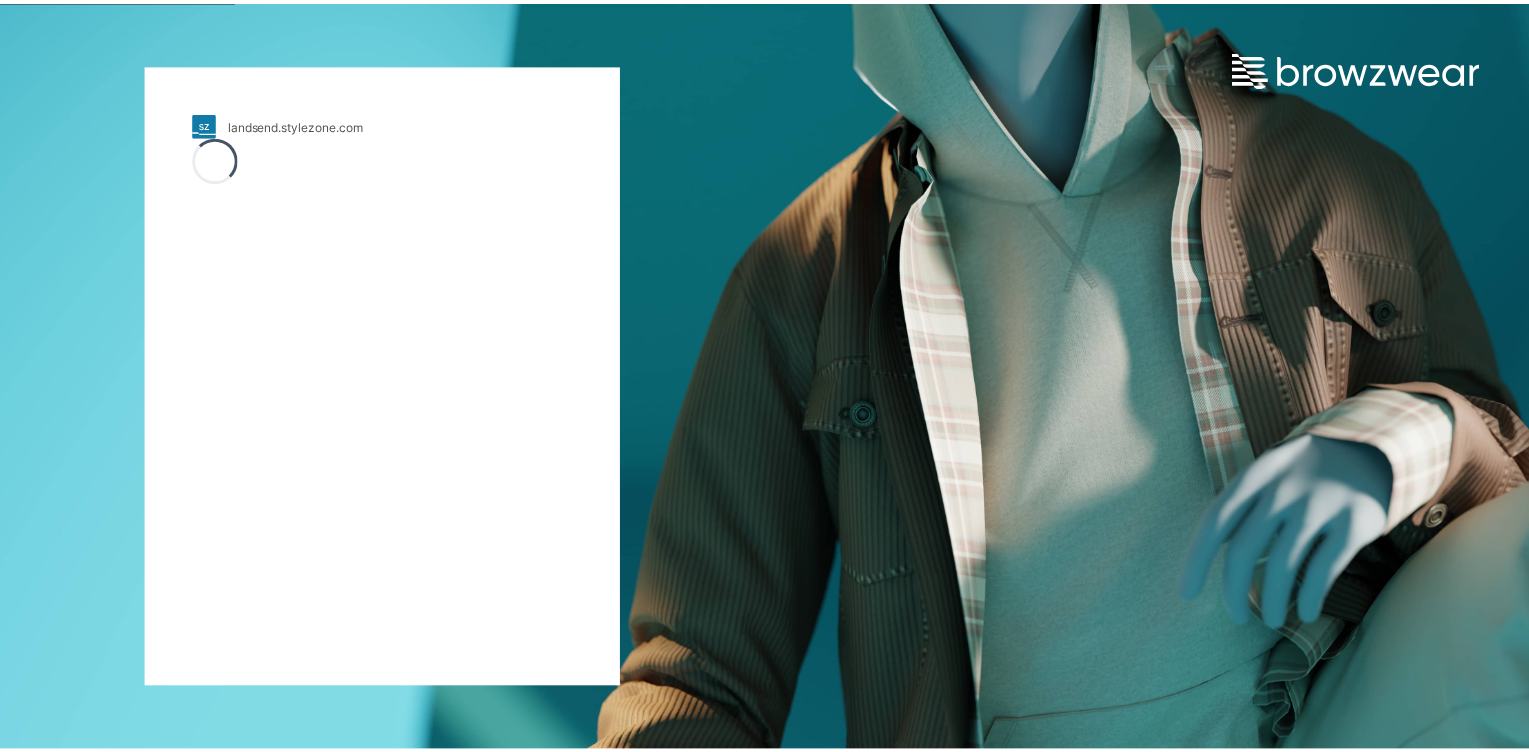 scroll, scrollTop: 0, scrollLeft: 0, axis: both 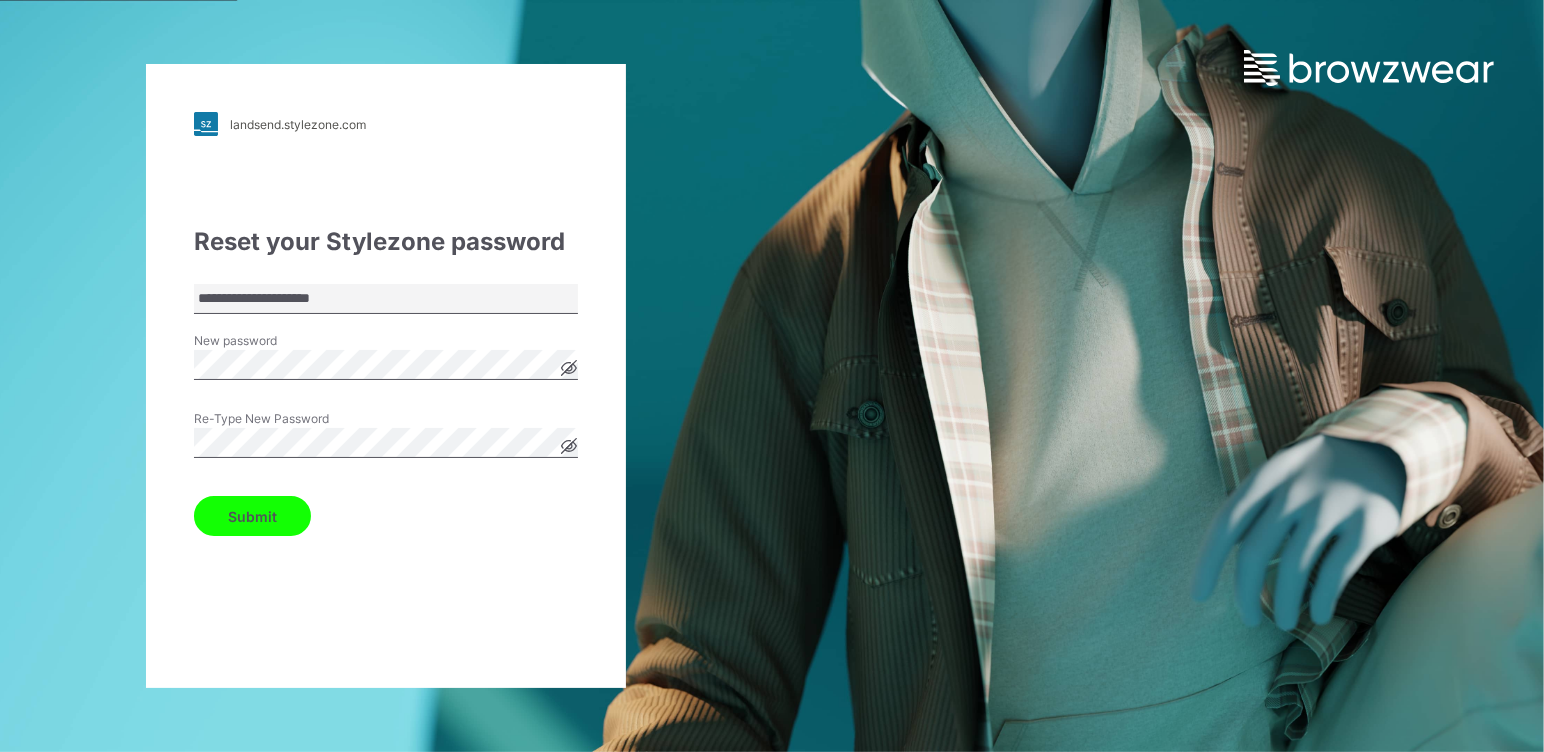 click on "Submit" at bounding box center [252, 516] 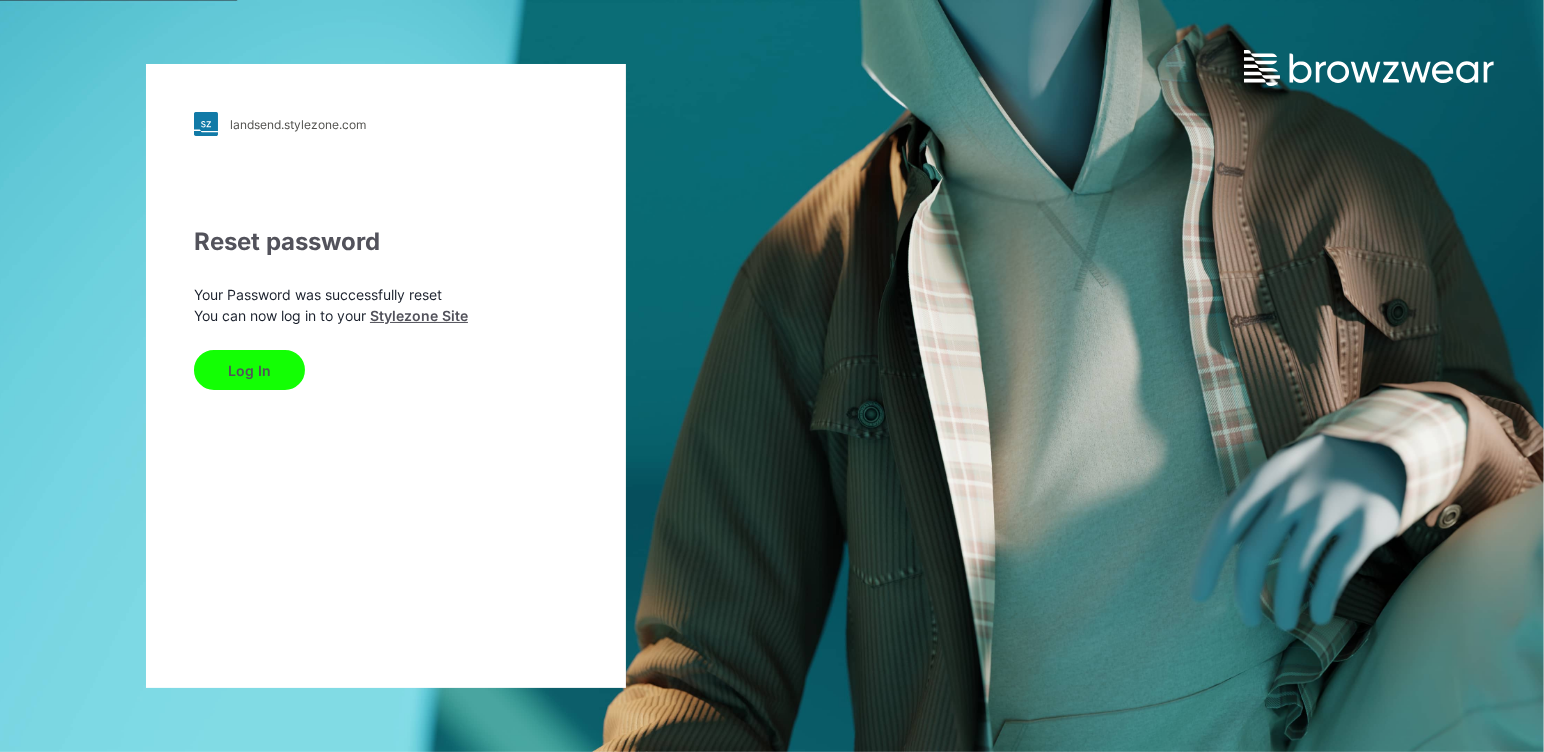 click on "Log In" at bounding box center (249, 370) 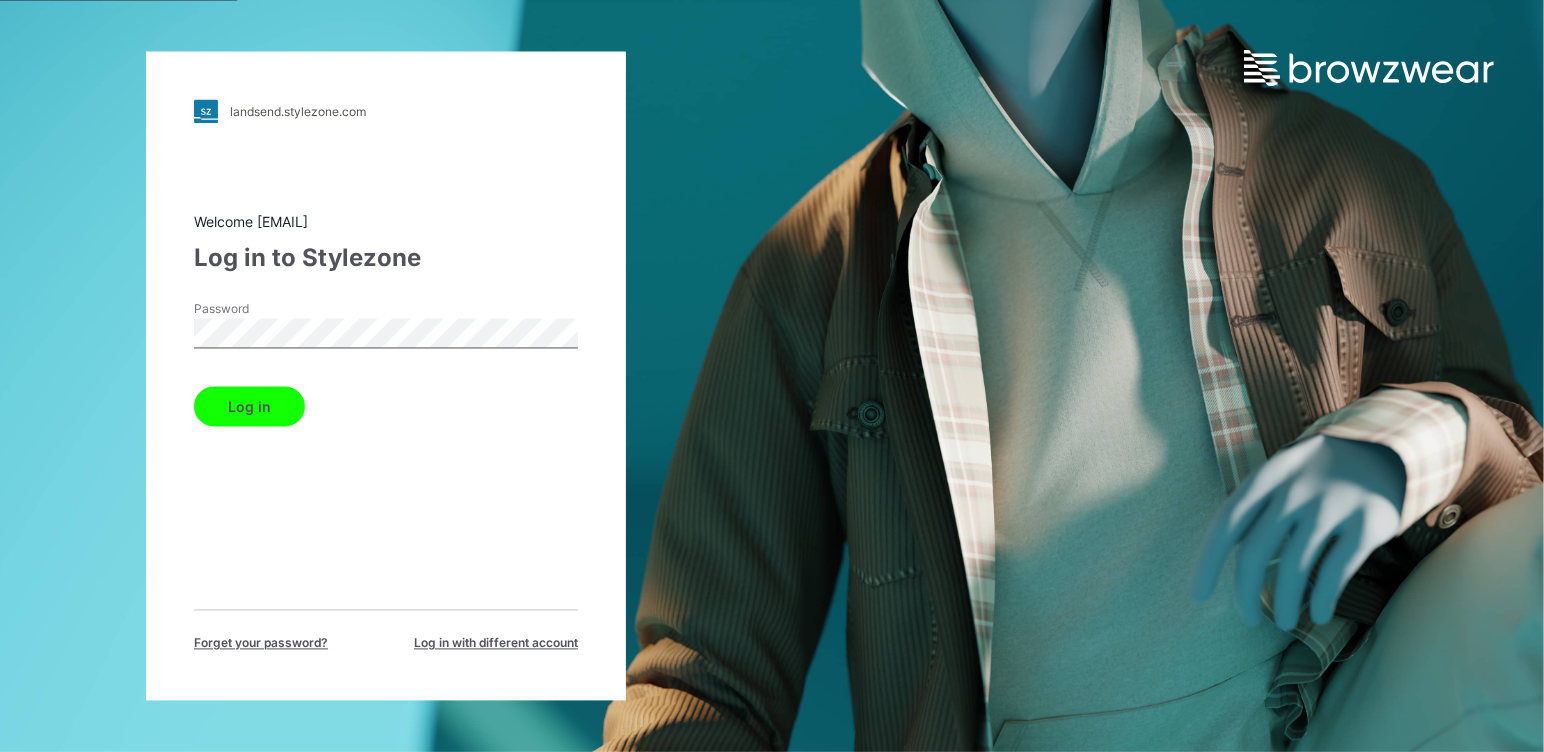 click on "Log in" at bounding box center [249, 407] 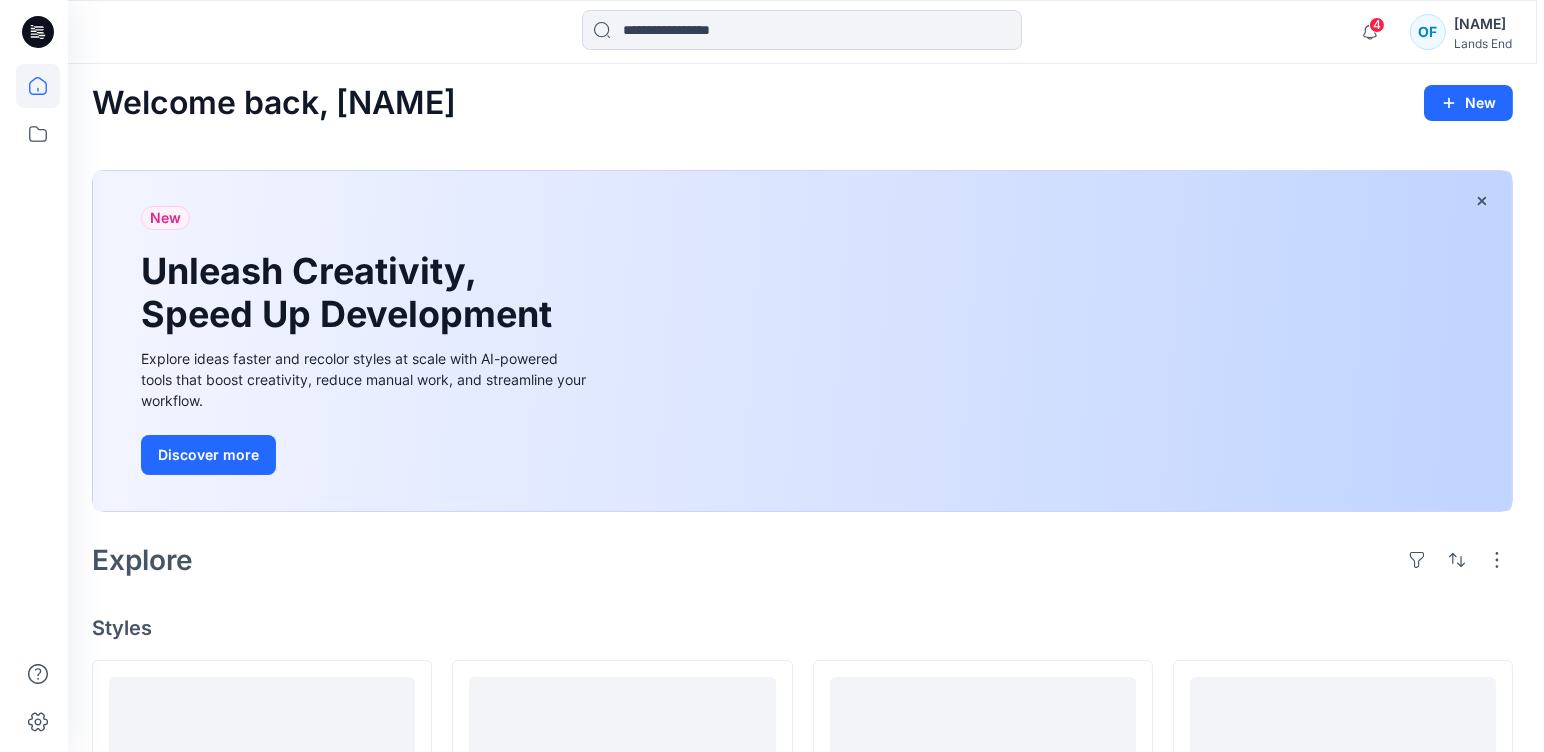 scroll, scrollTop: 0, scrollLeft: 0, axis: both 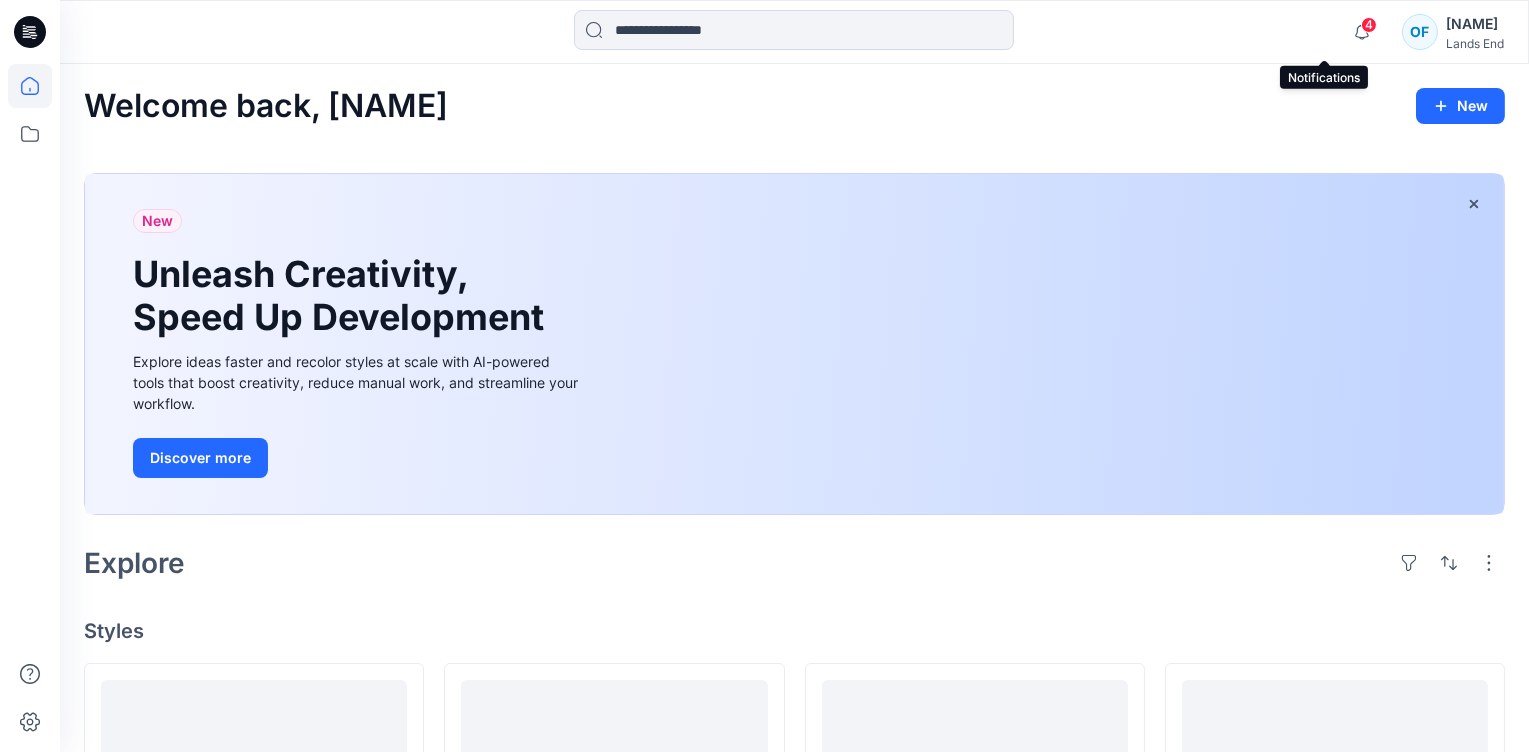 click on "4" at bounding box center [1369, 25] 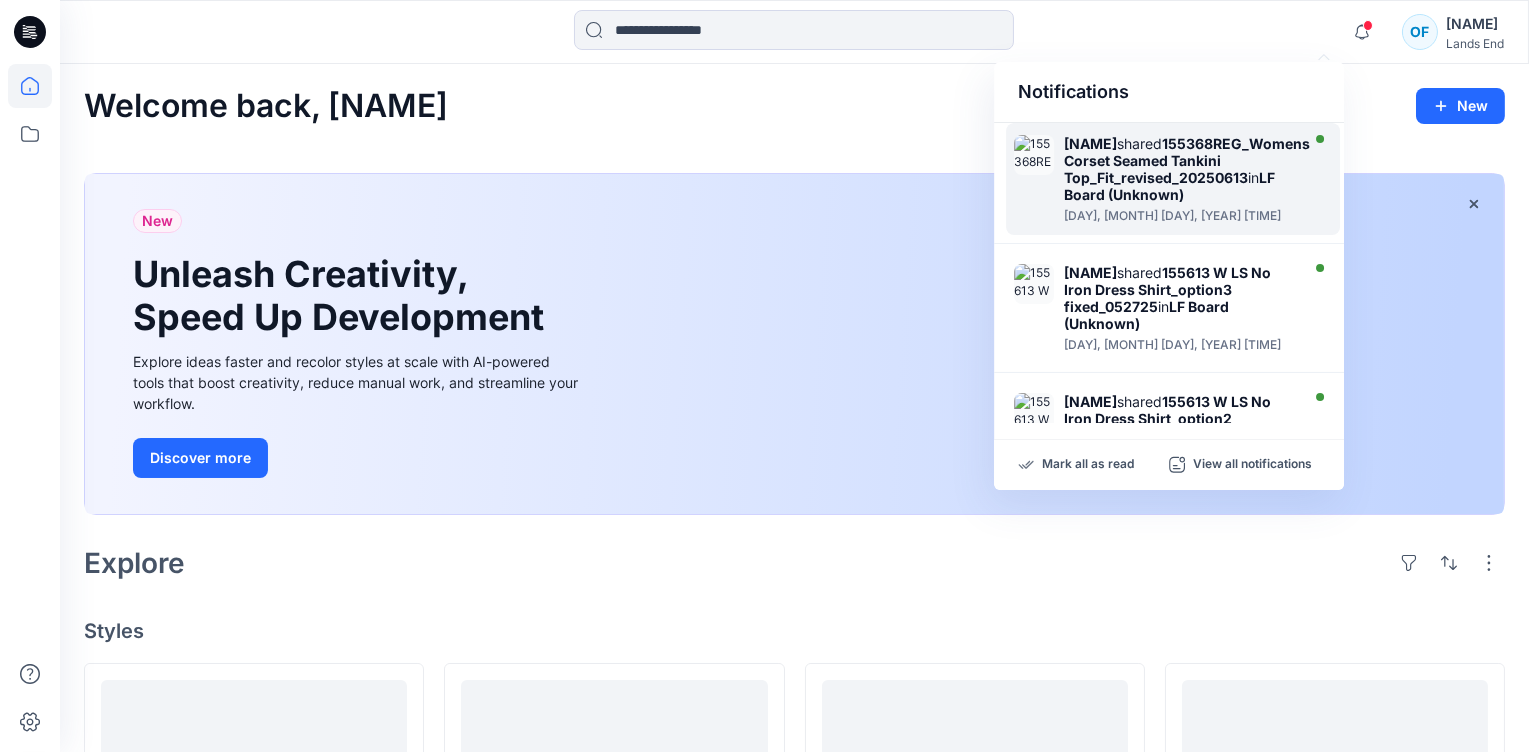 click on "155368REG_Womens Corset Seamed Tankini Top_Fit_revised_20250613" at bounding box center [1187, 160] 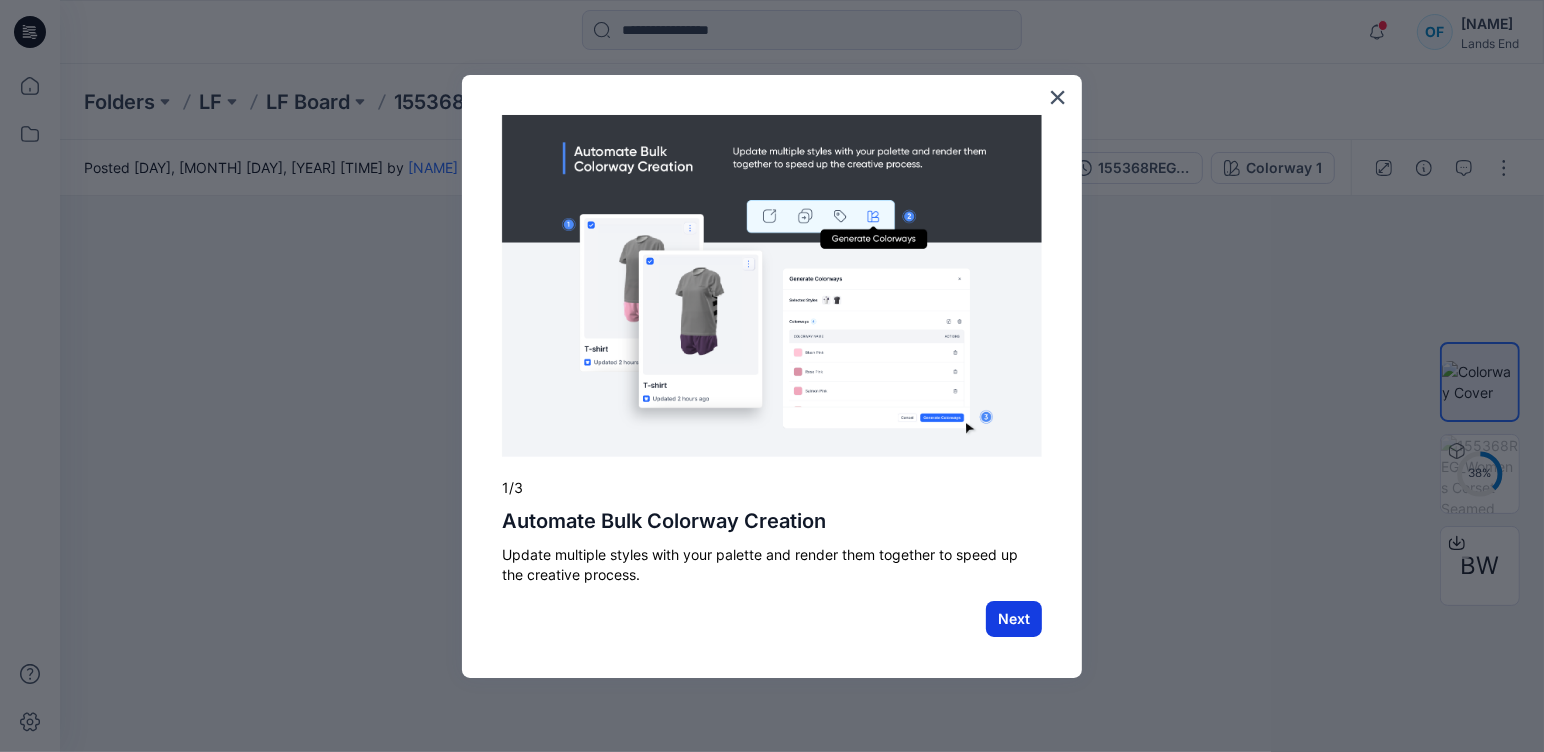 click on "Next" at bounding box center (1014, 619) 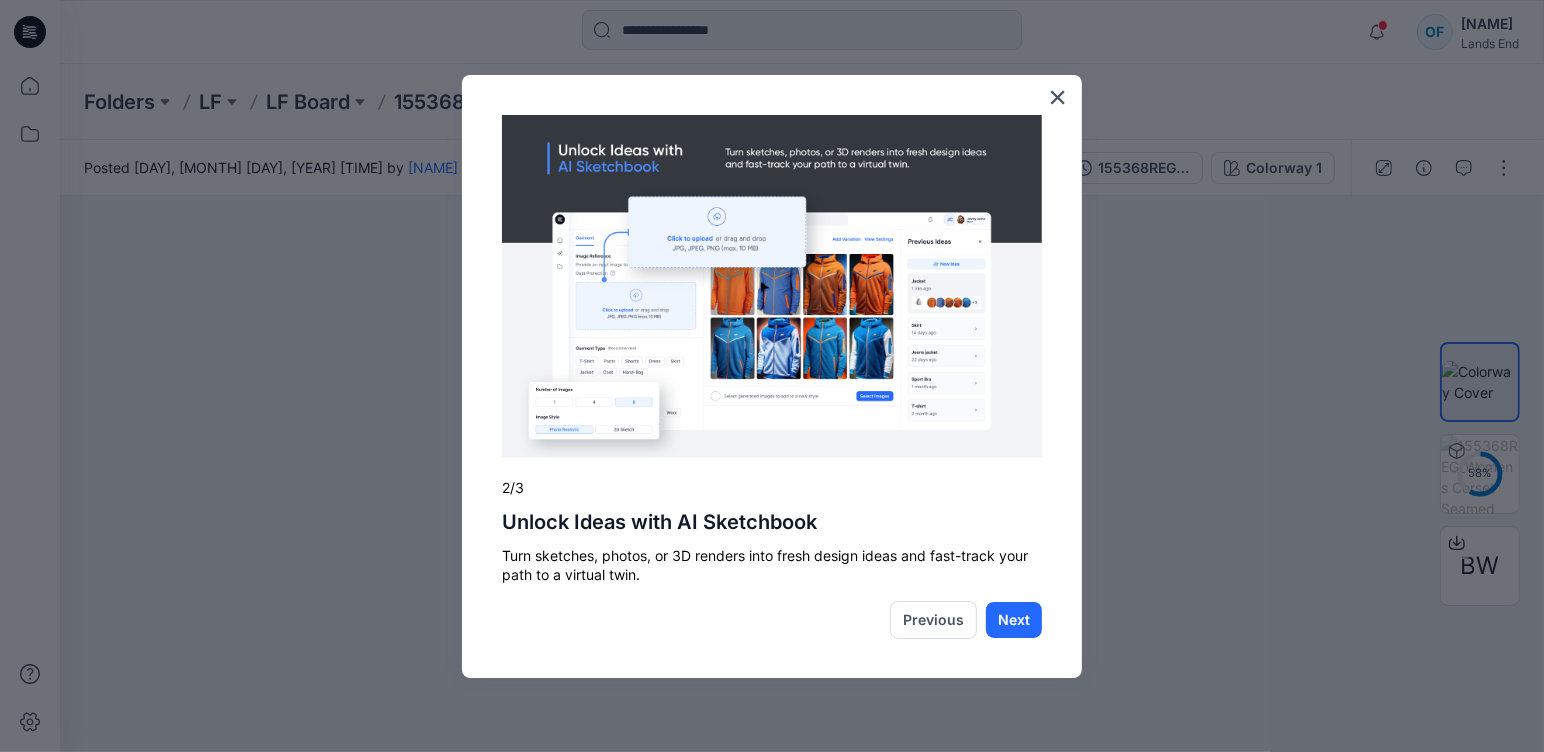 click on "Next" at bounding box center (1014, 620) 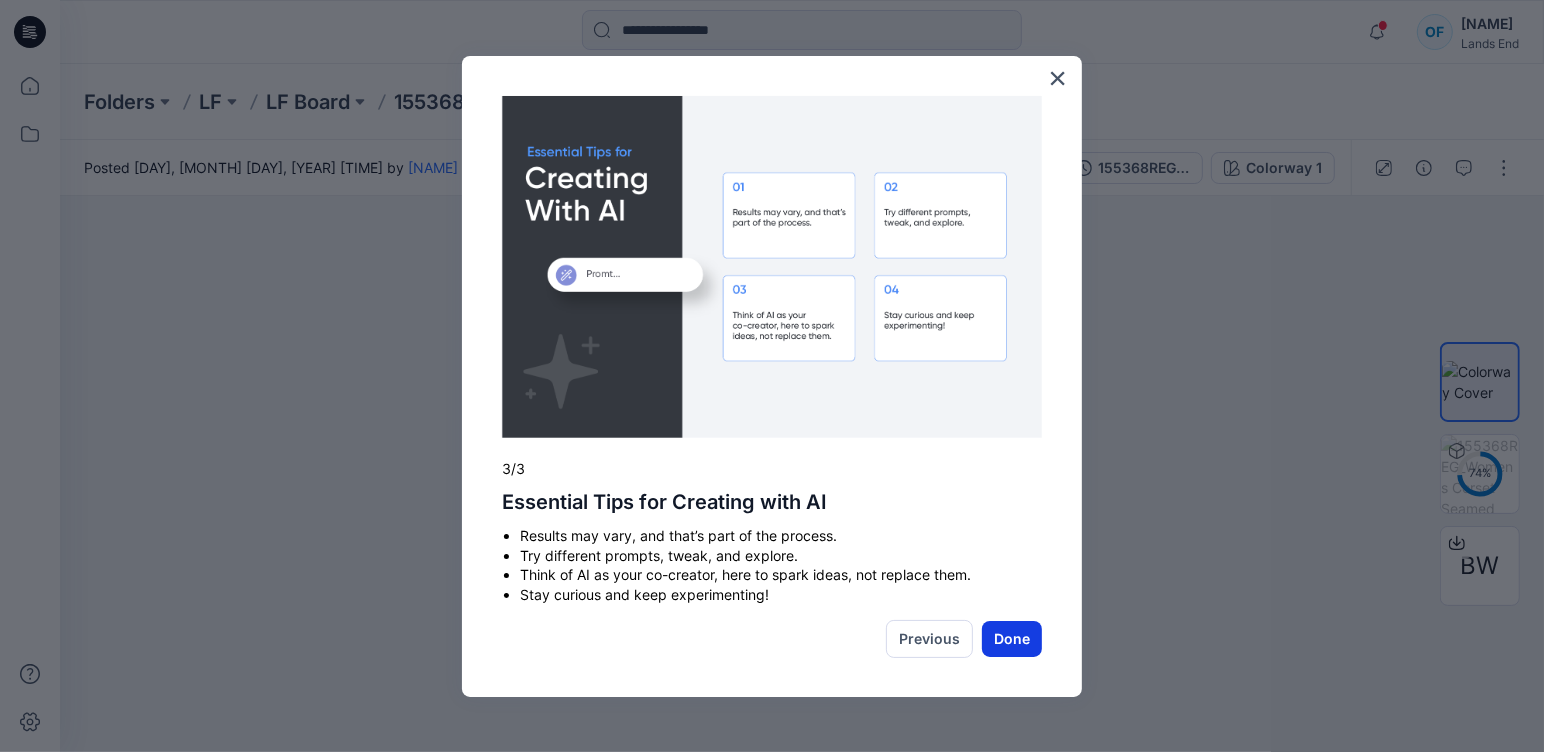 click on "Done" at bounding box center [1012, 639] 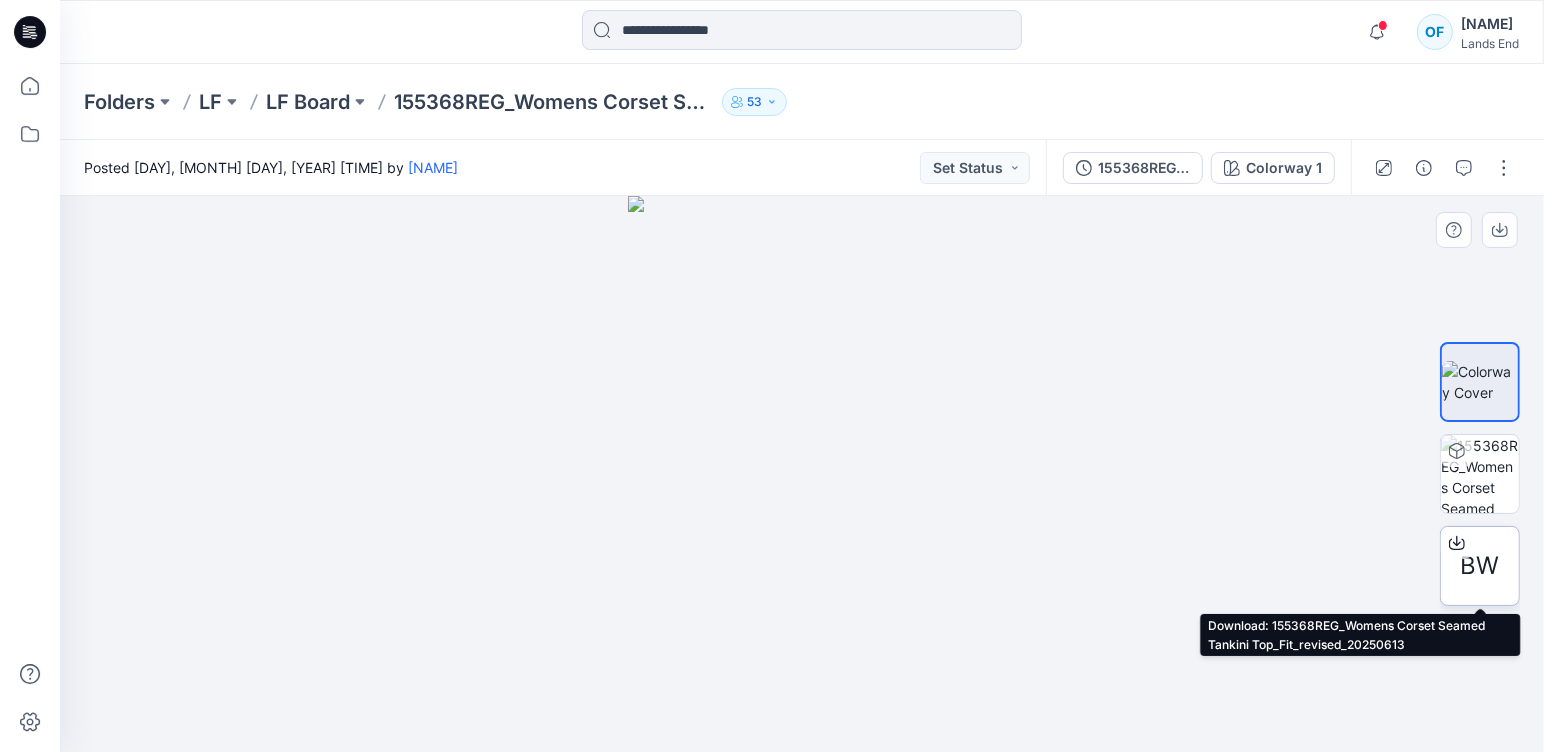 click on "BW" at bounding box center [1480, 566] 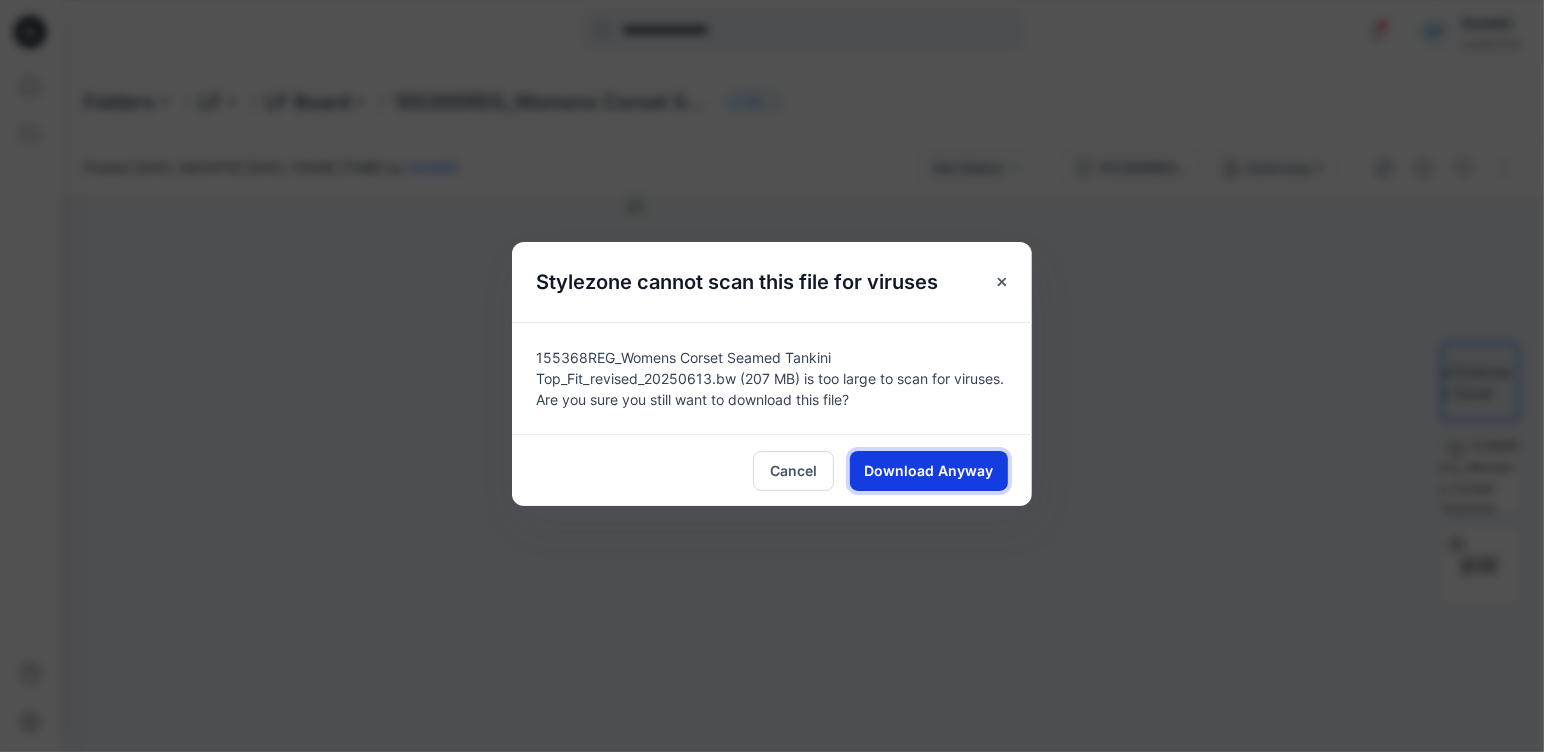 click on "Download Anyway" at bounding box center (929, 470) 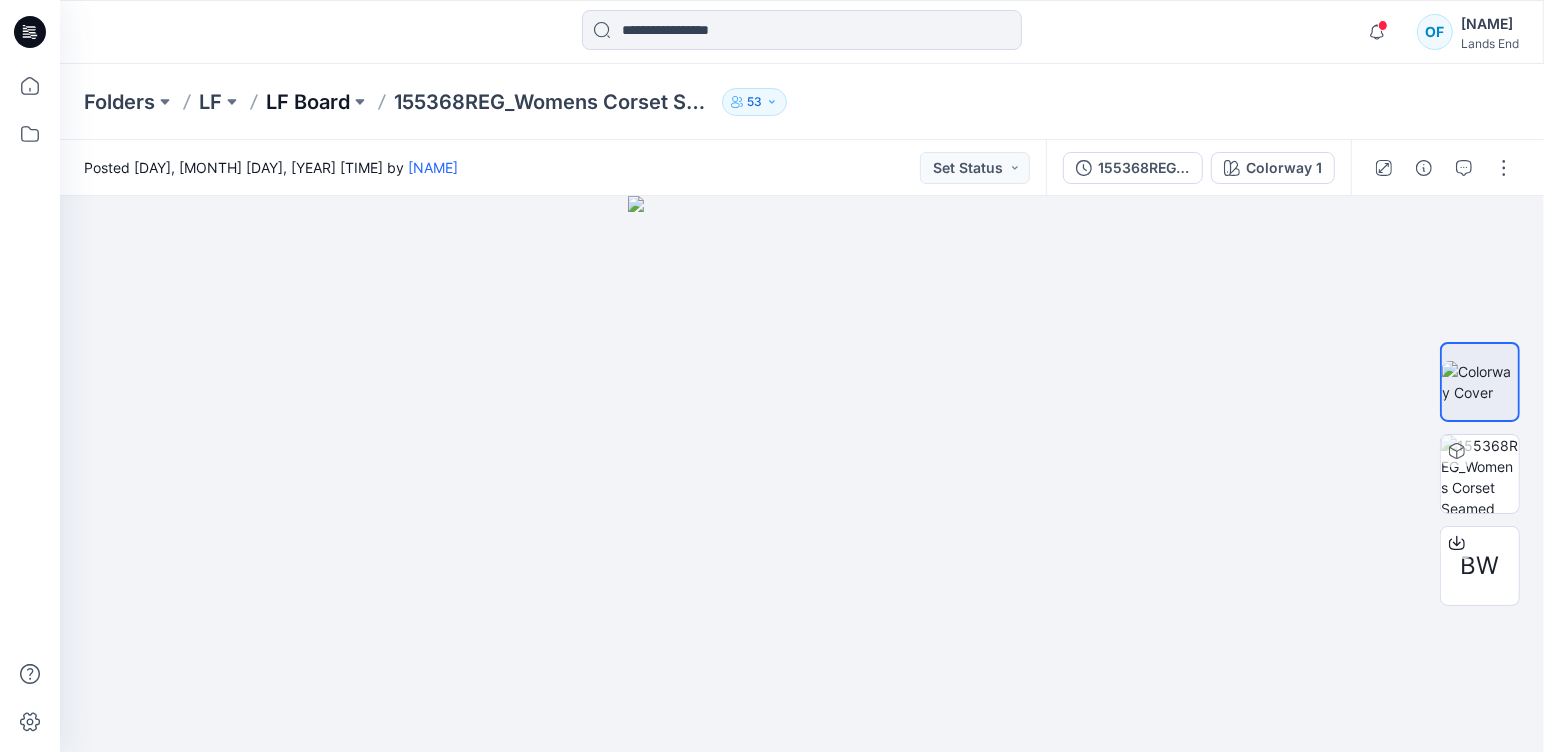 click on "LF Board" at bounding box center (308, 102) 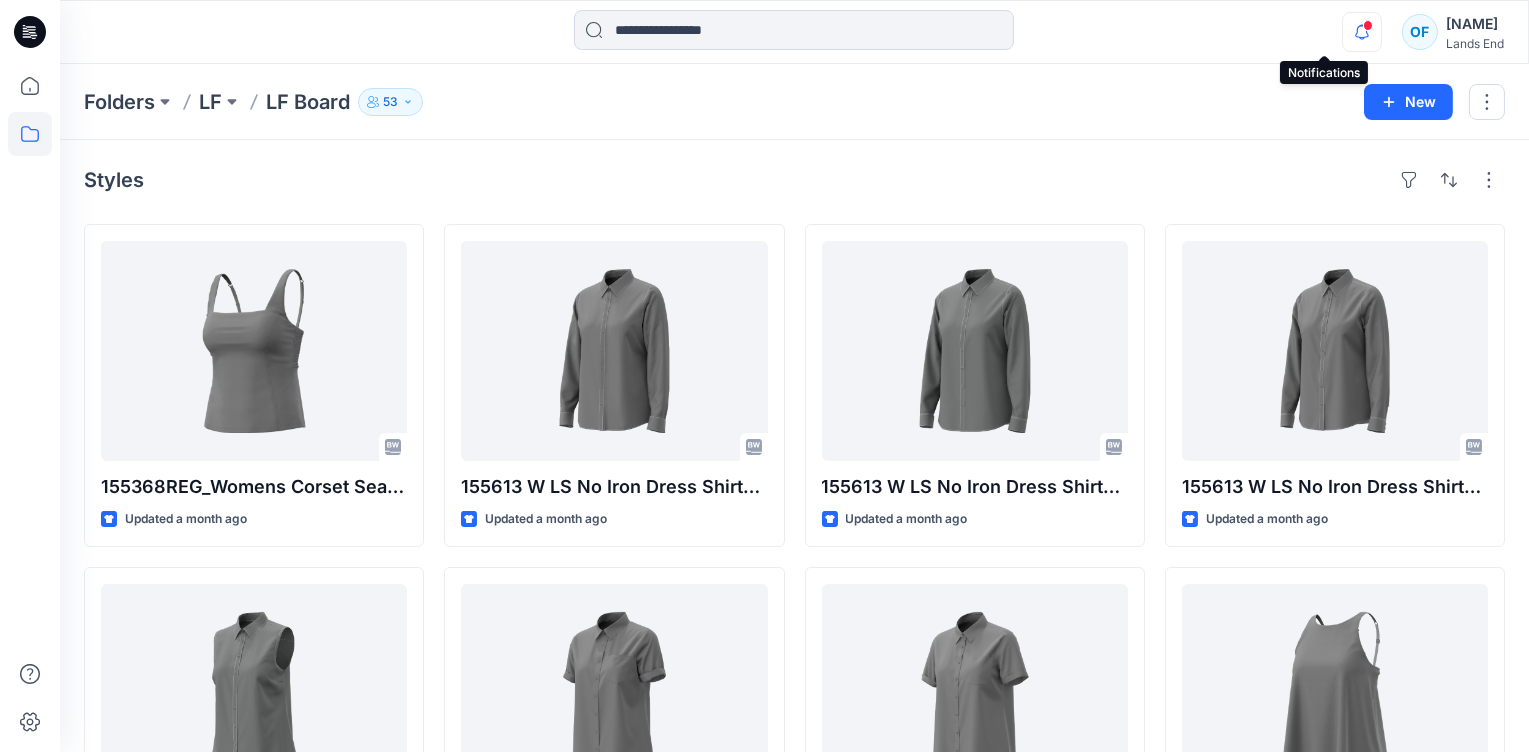 click 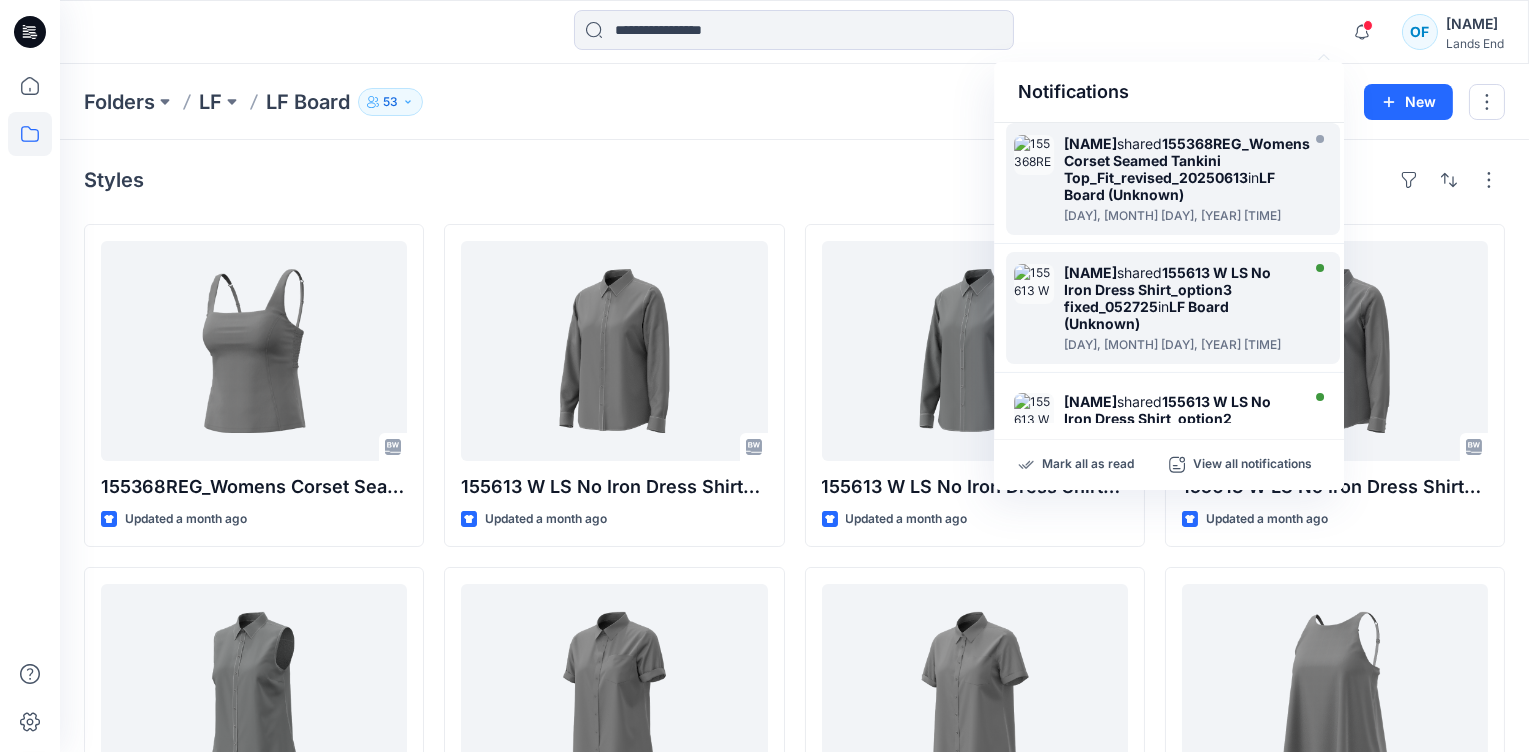 click on "LF Board (Unknown)" at bounding box center [1146, 315] 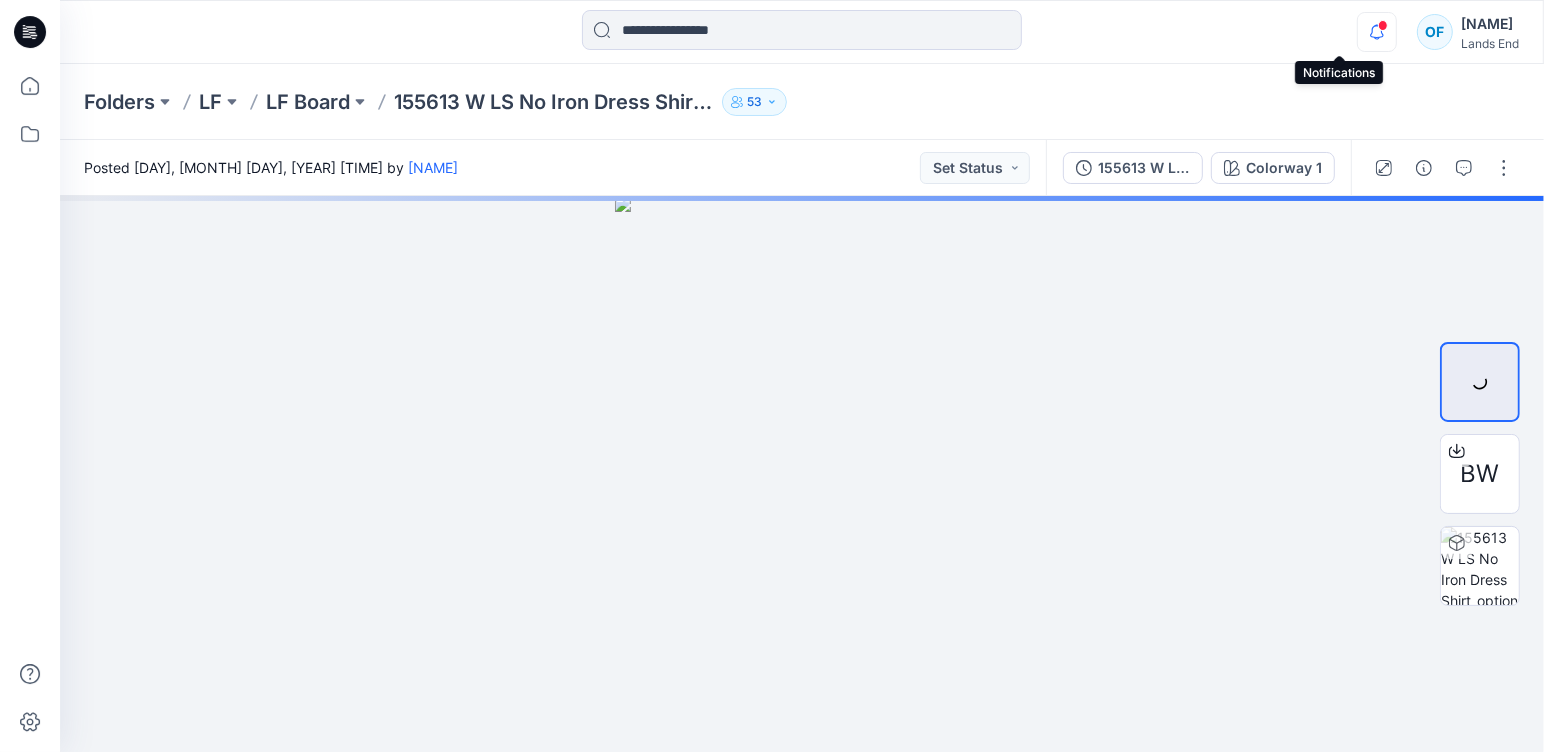 click 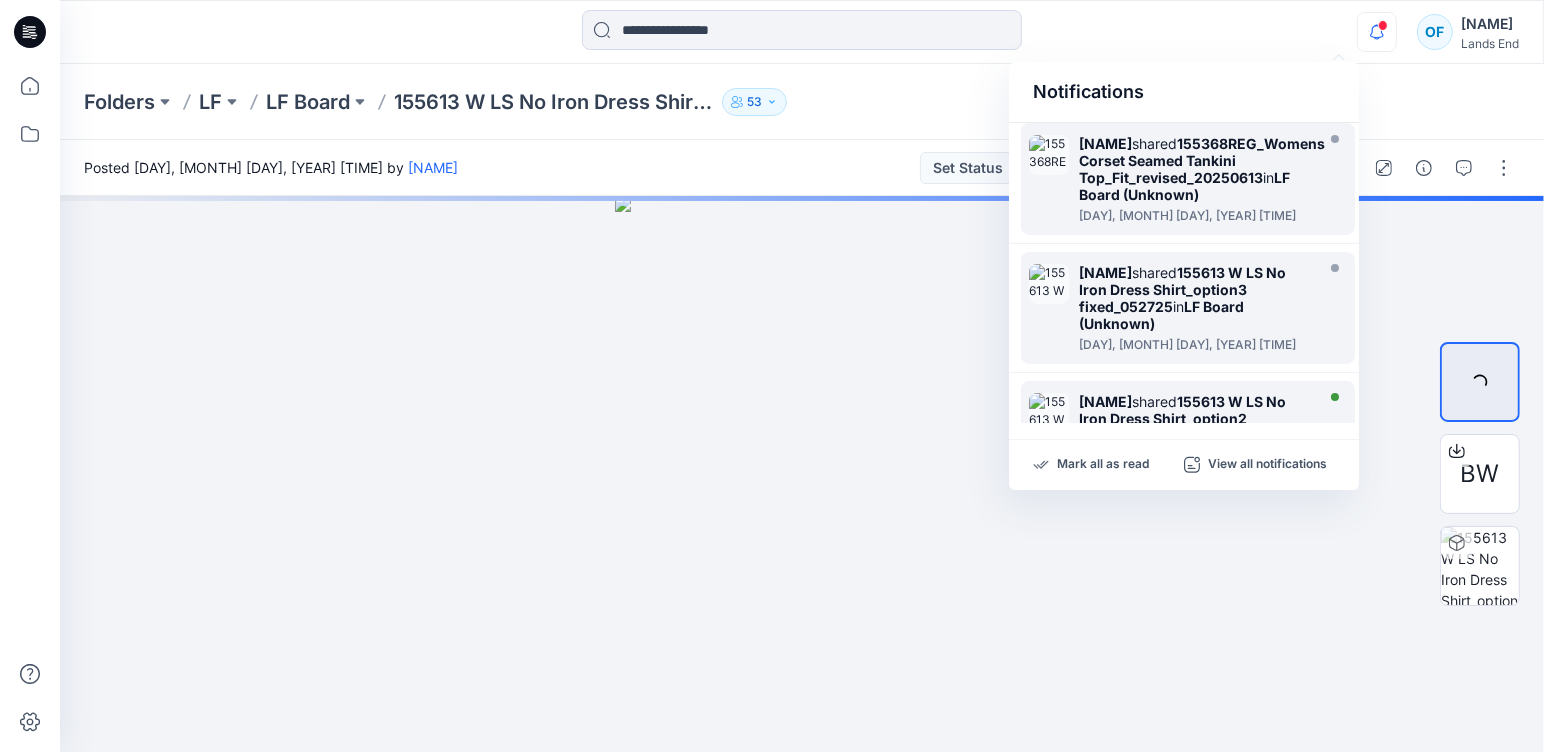 click on "155613 W LS No Iron Dress Shirt_option2 fixed_052725" at bounding box center (1182, 418) 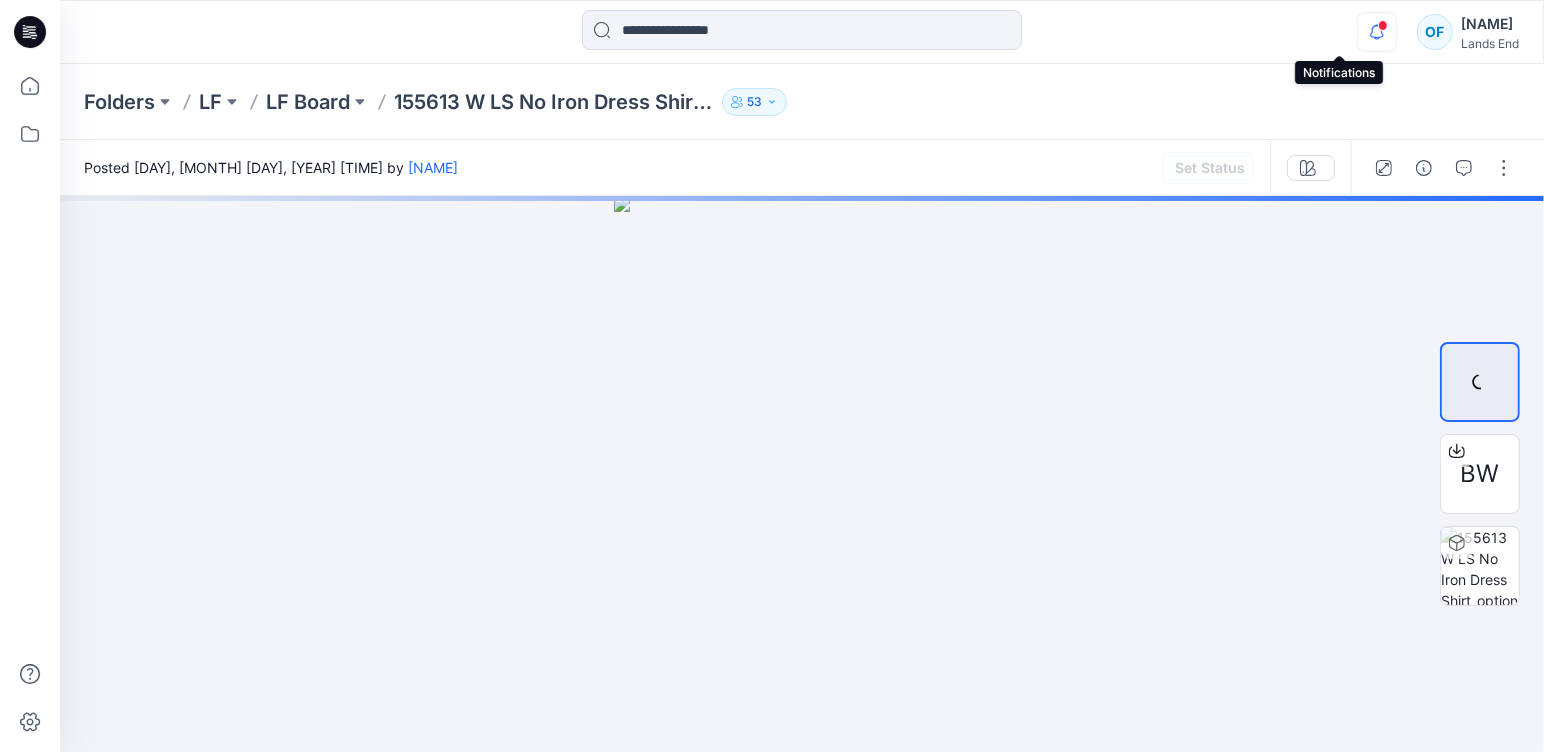 click 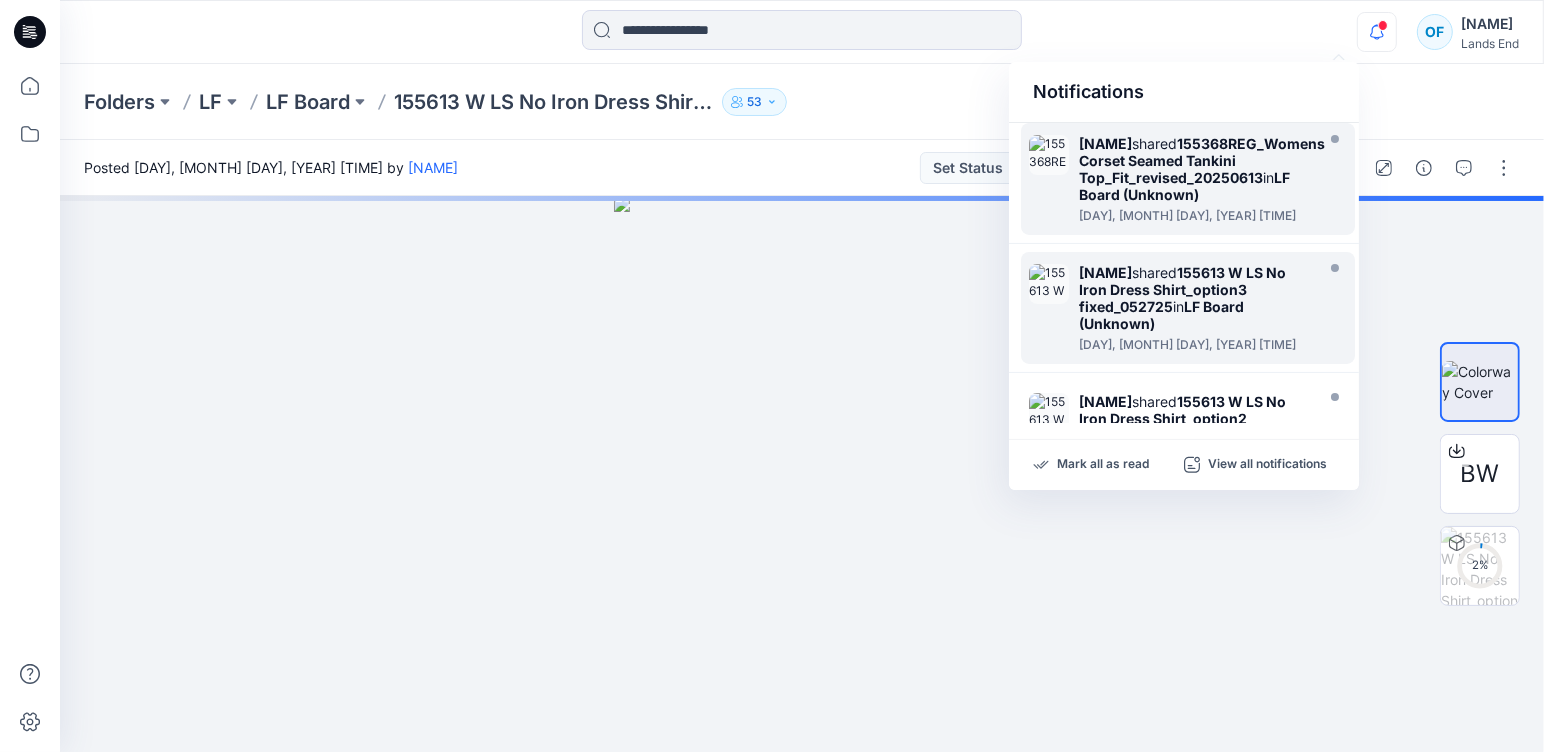 scroll, scrollTop: 299, scrollLeft: 0, axis: vertical 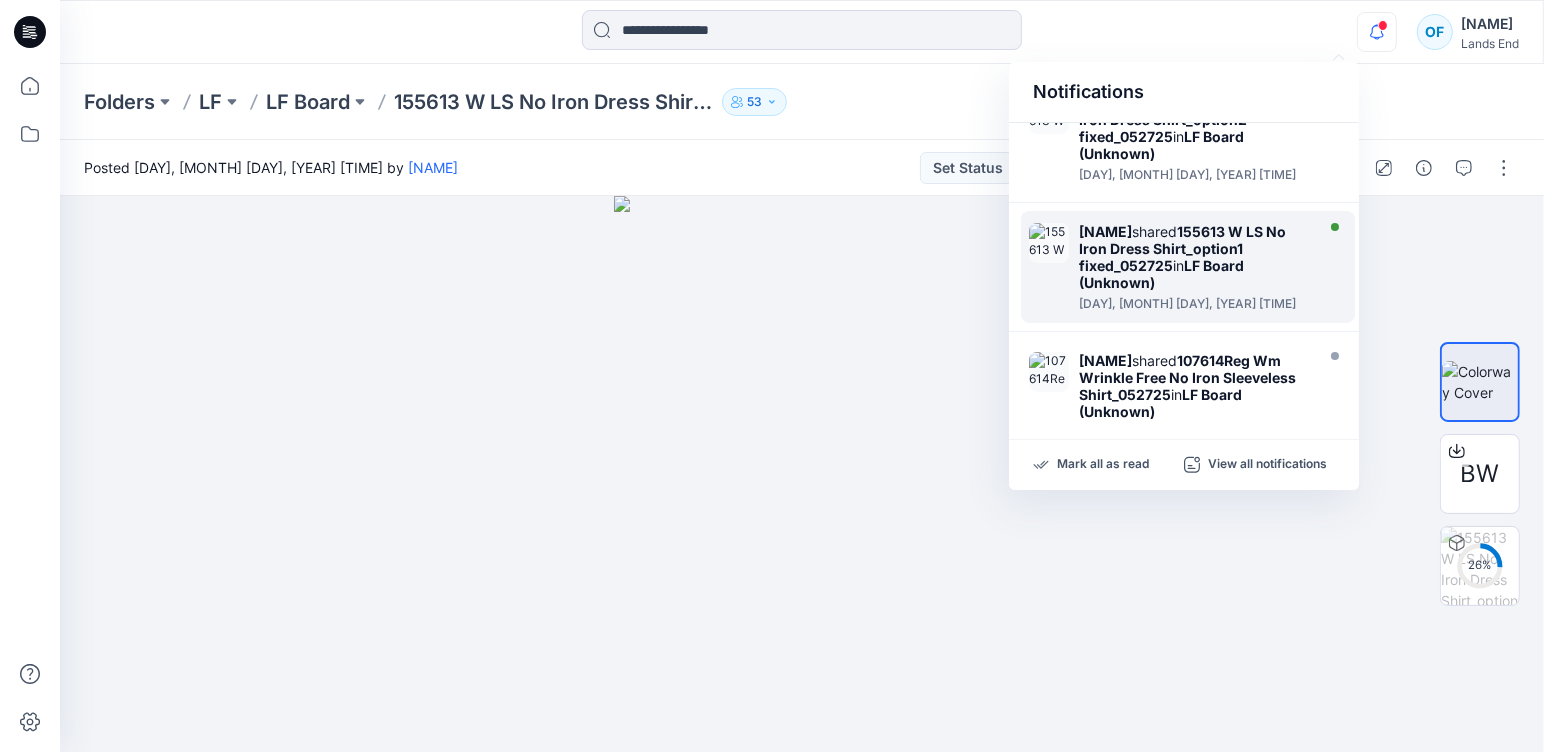 click on "155613 W LS No Iron Dress Shirt_option1 fixed_052725" at bounding box center (1182, 248) 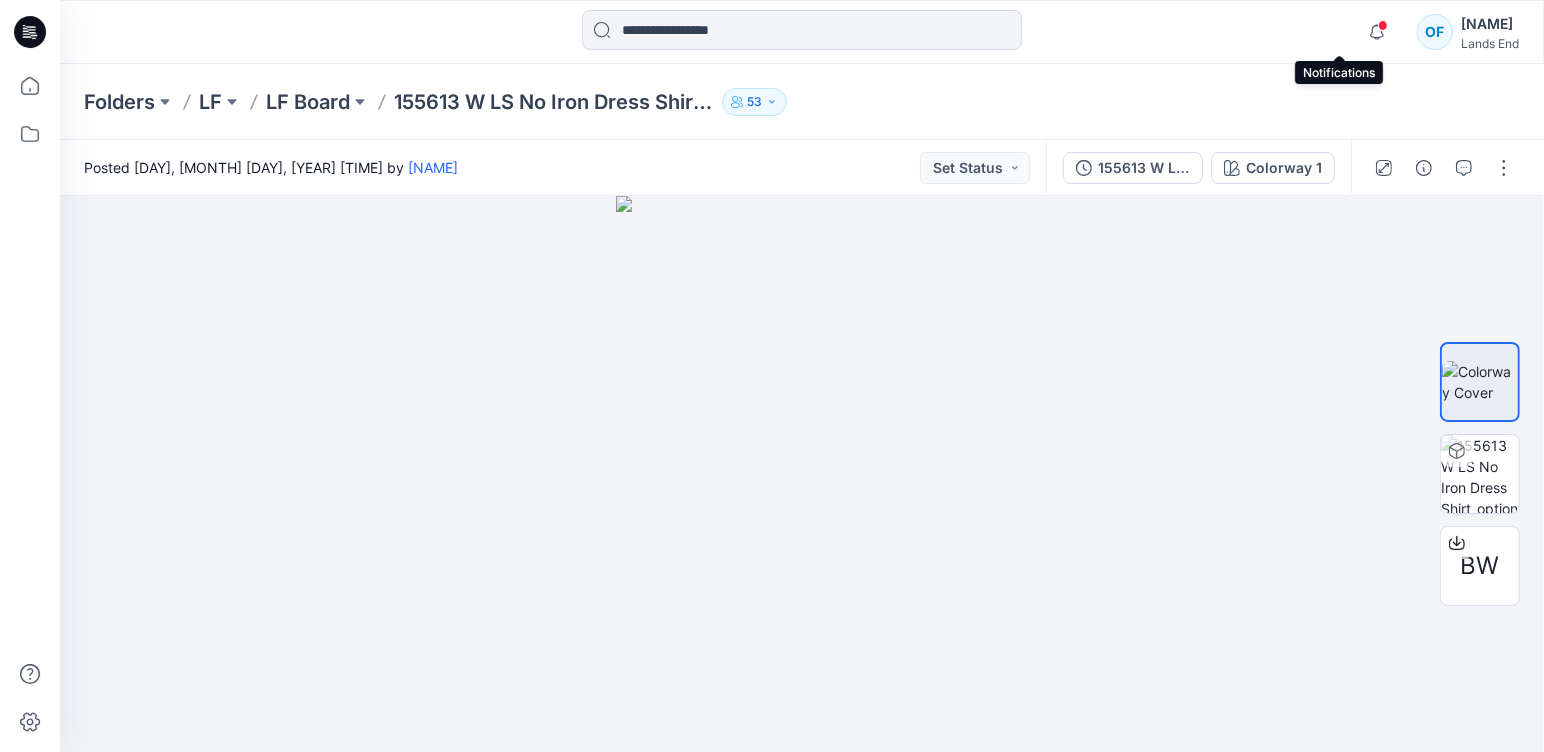 click at bounding box center [1383, 25] 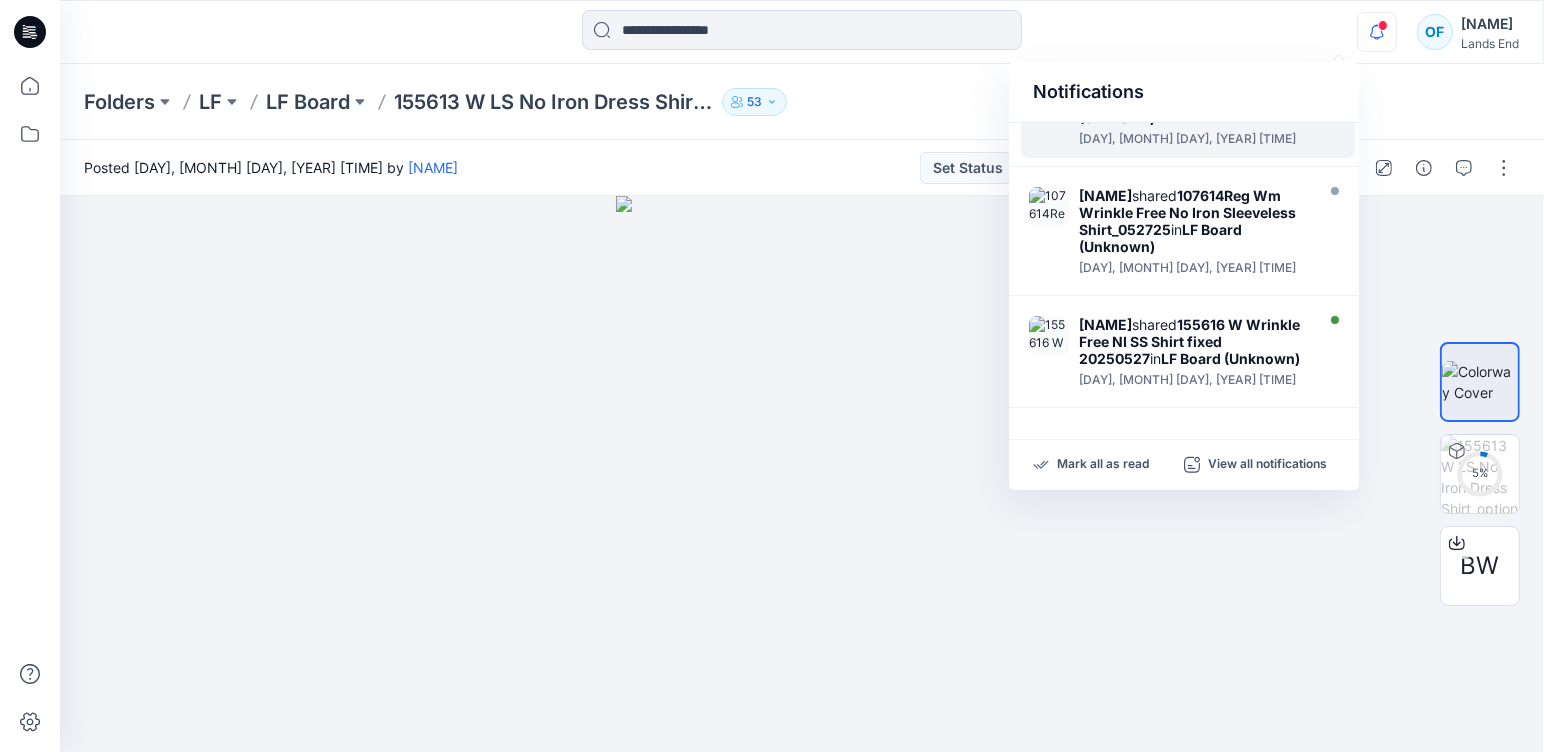 scroll, scrollTop: 499, scrollLeft: 0, axis: vertical 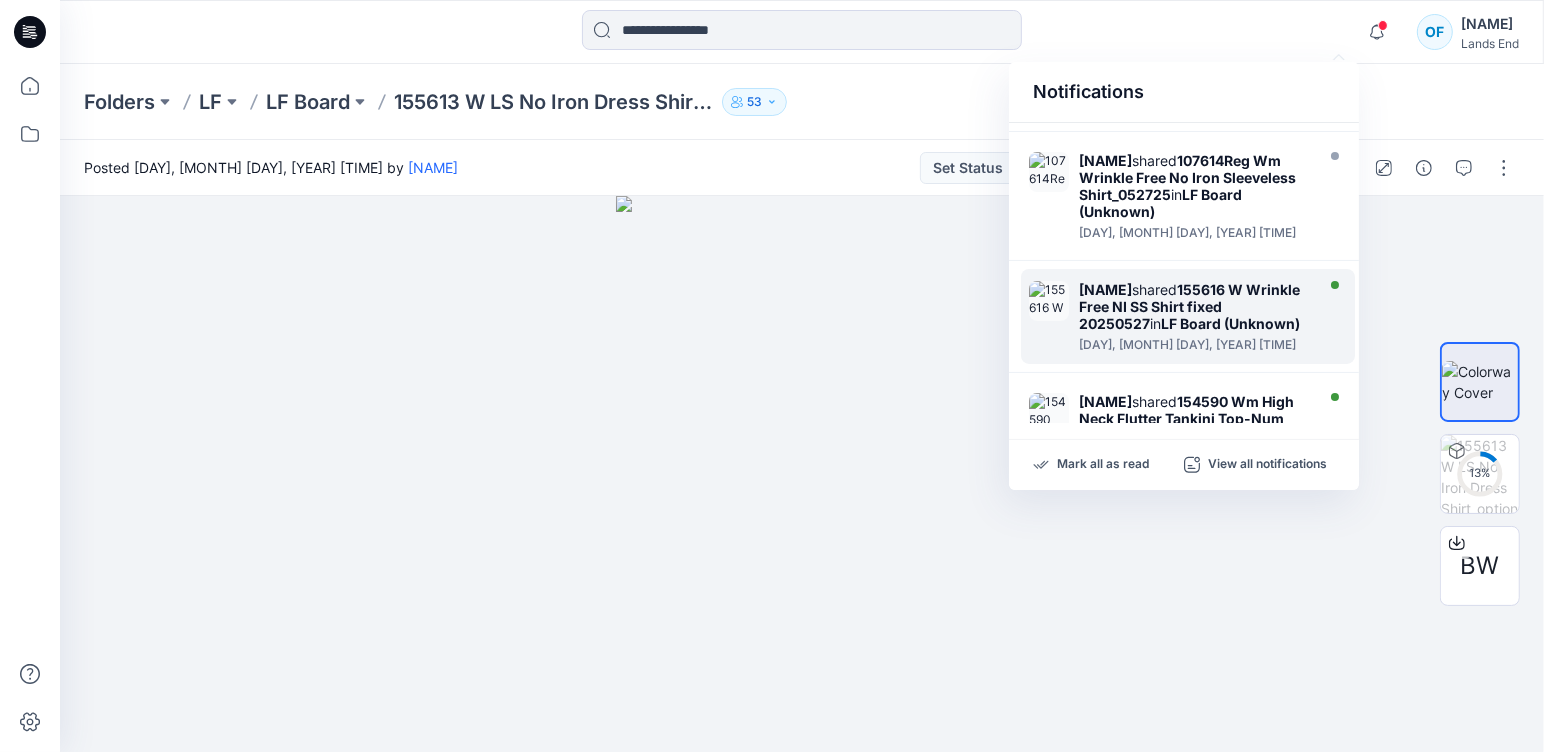 click on "155616 W Wrinkle Free NI SS Shirt fixed 20250527" at bounding box center (1189, 306) 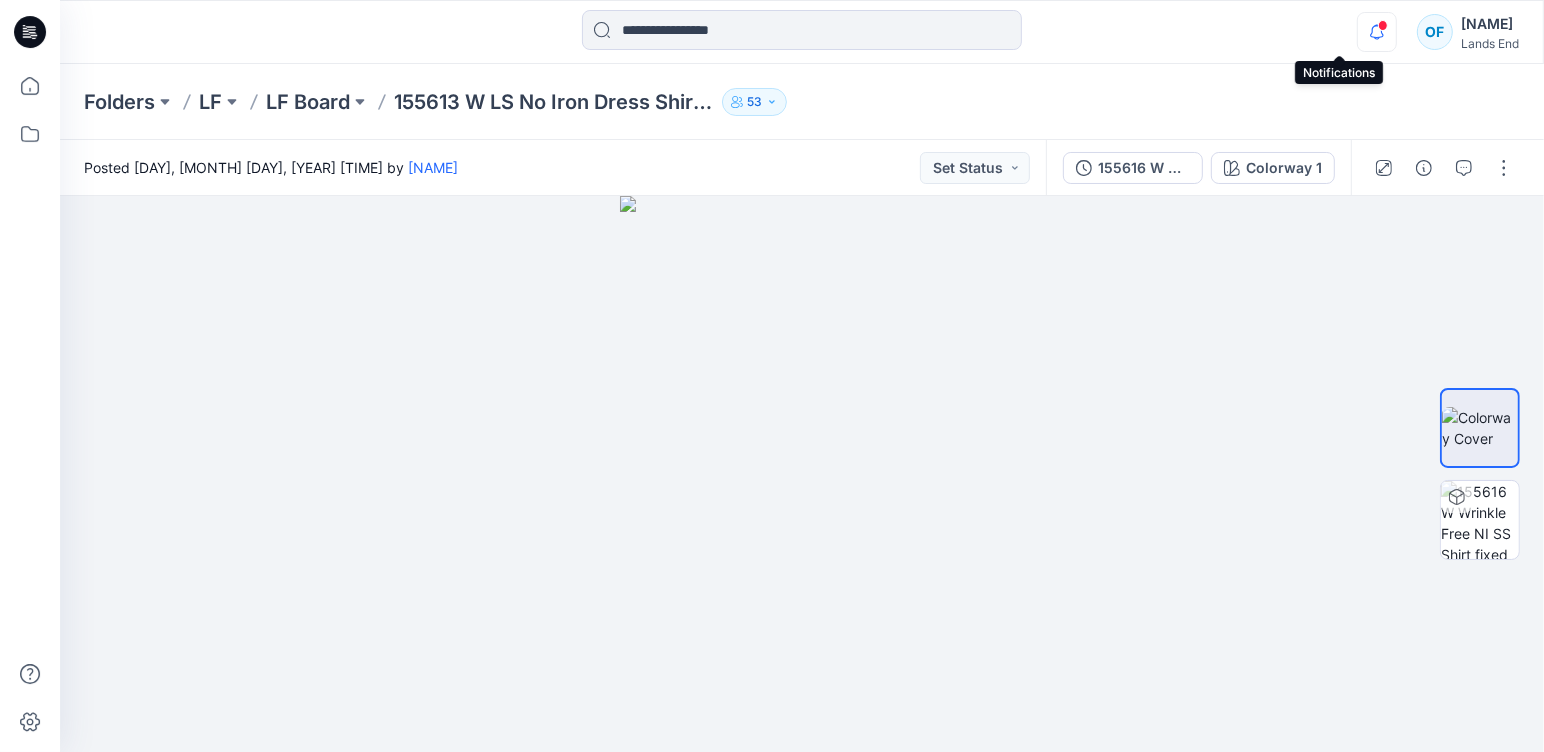 click 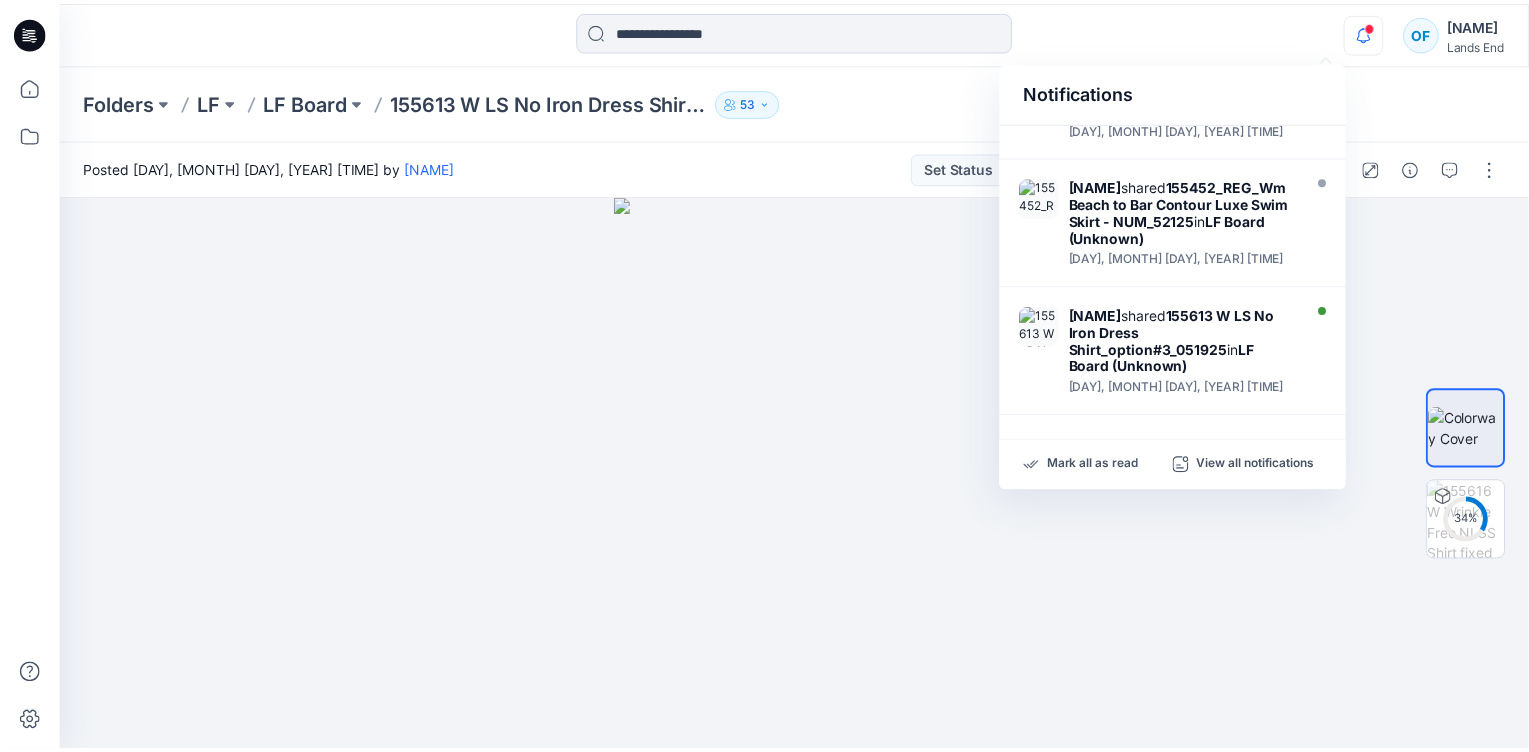scroll, scrollTop: 1018, scrollLeft: 0, axis: vertical 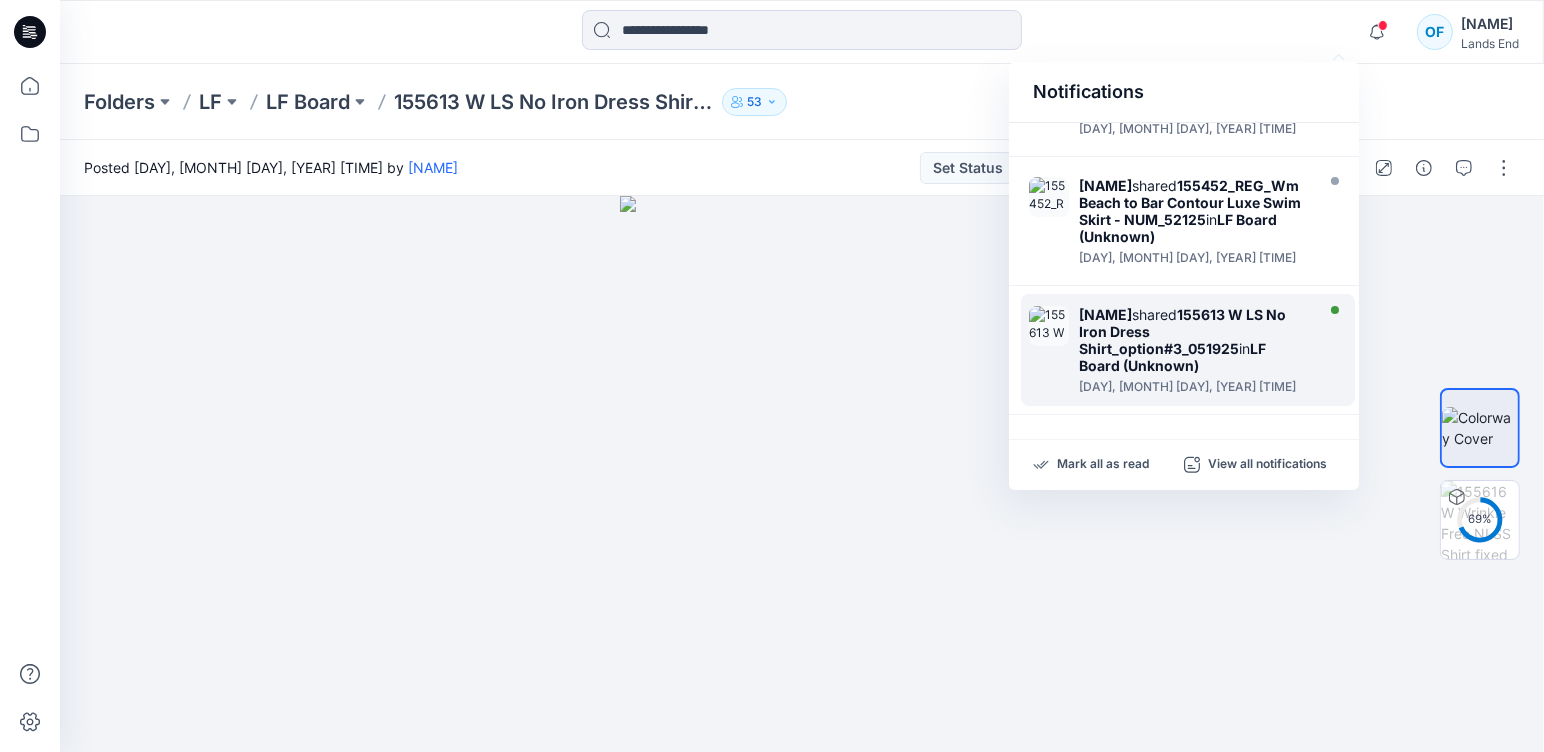 click on "155613 W LS No Iron Dress Shirt_option#3_051925" at bounding box center [1182, 331] 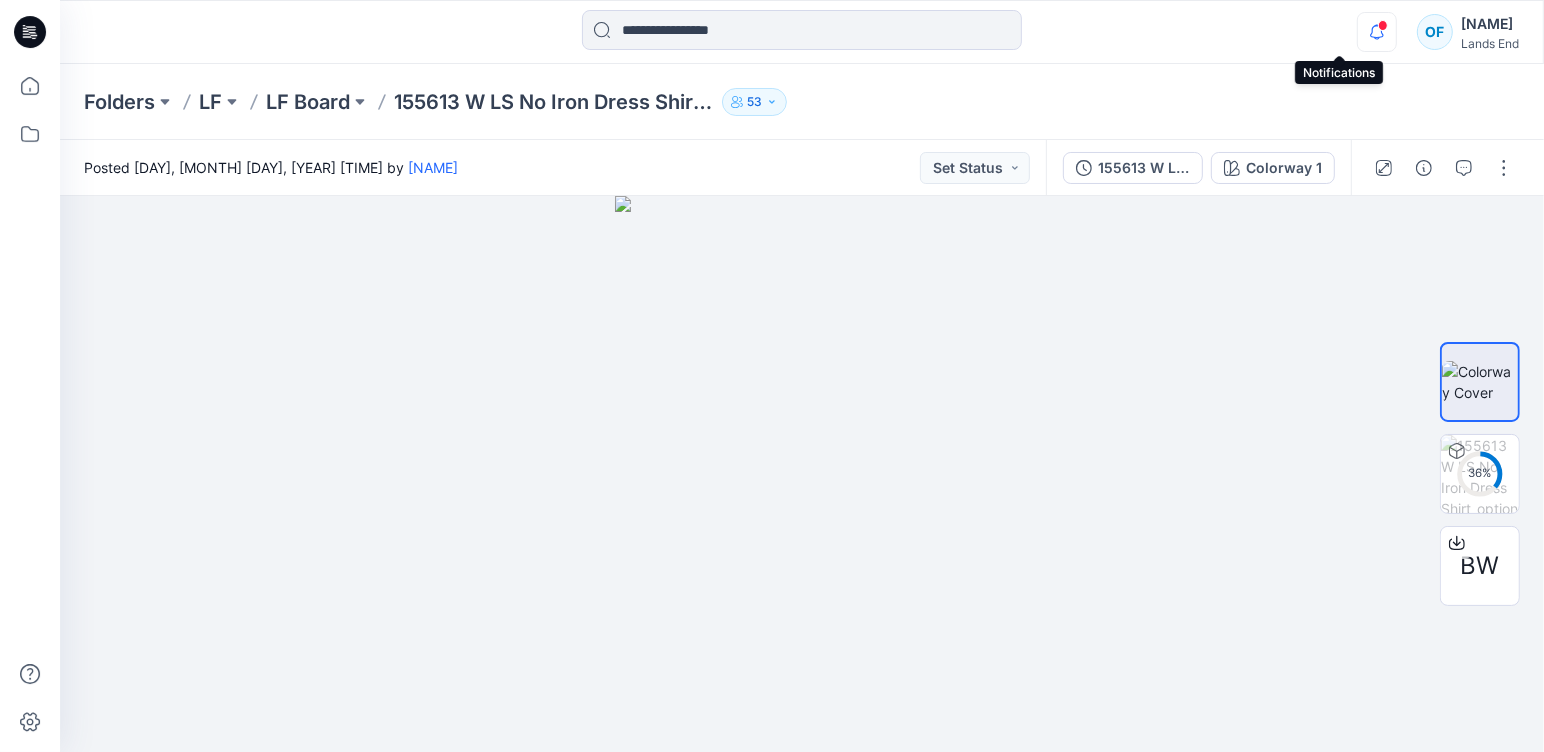 click 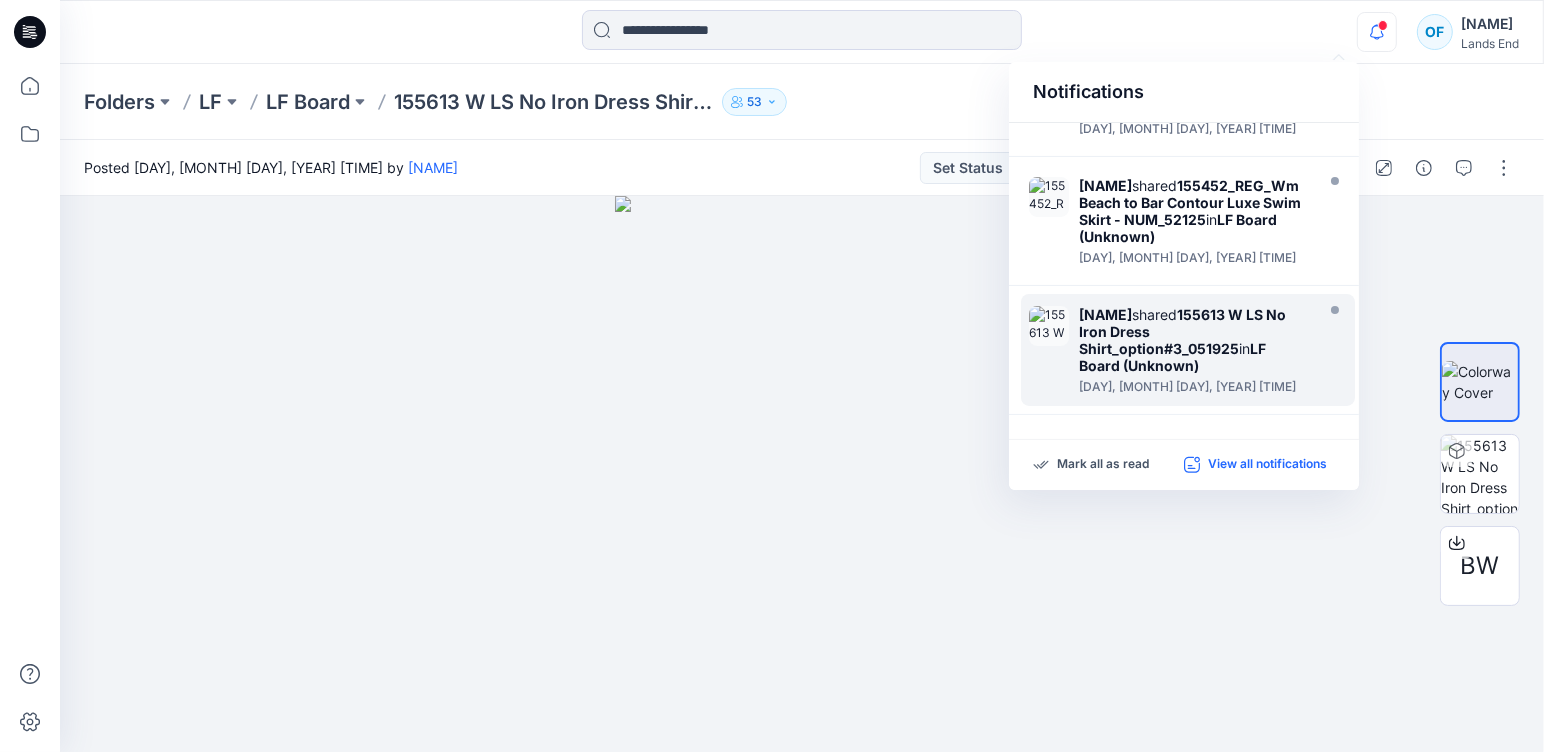 click on "View all notifications" at bounding box center (1267, 465) 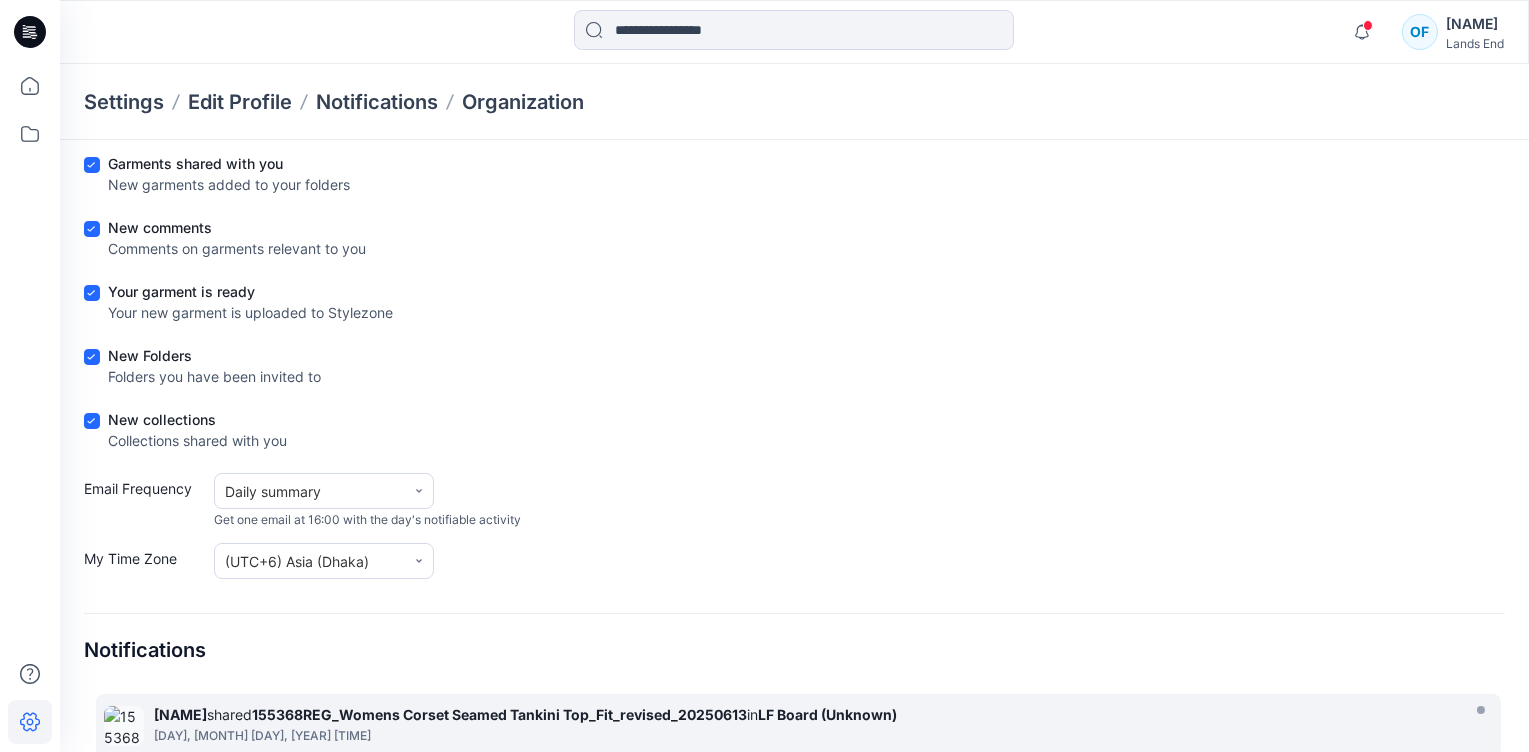 scroll, scrollTop: 373, scrollLeft: 0, axis: vertical 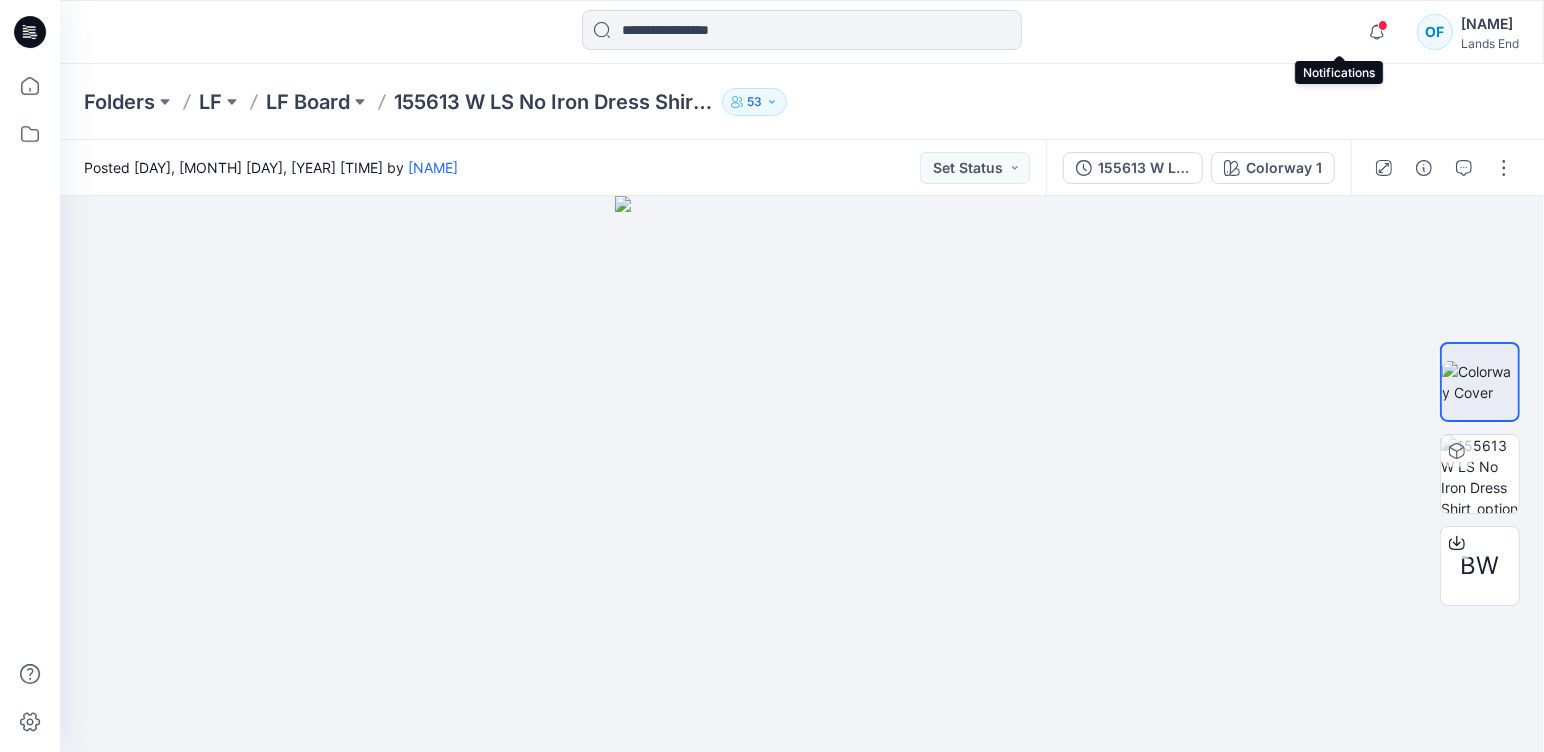 click at bounding box center (1383, 25) 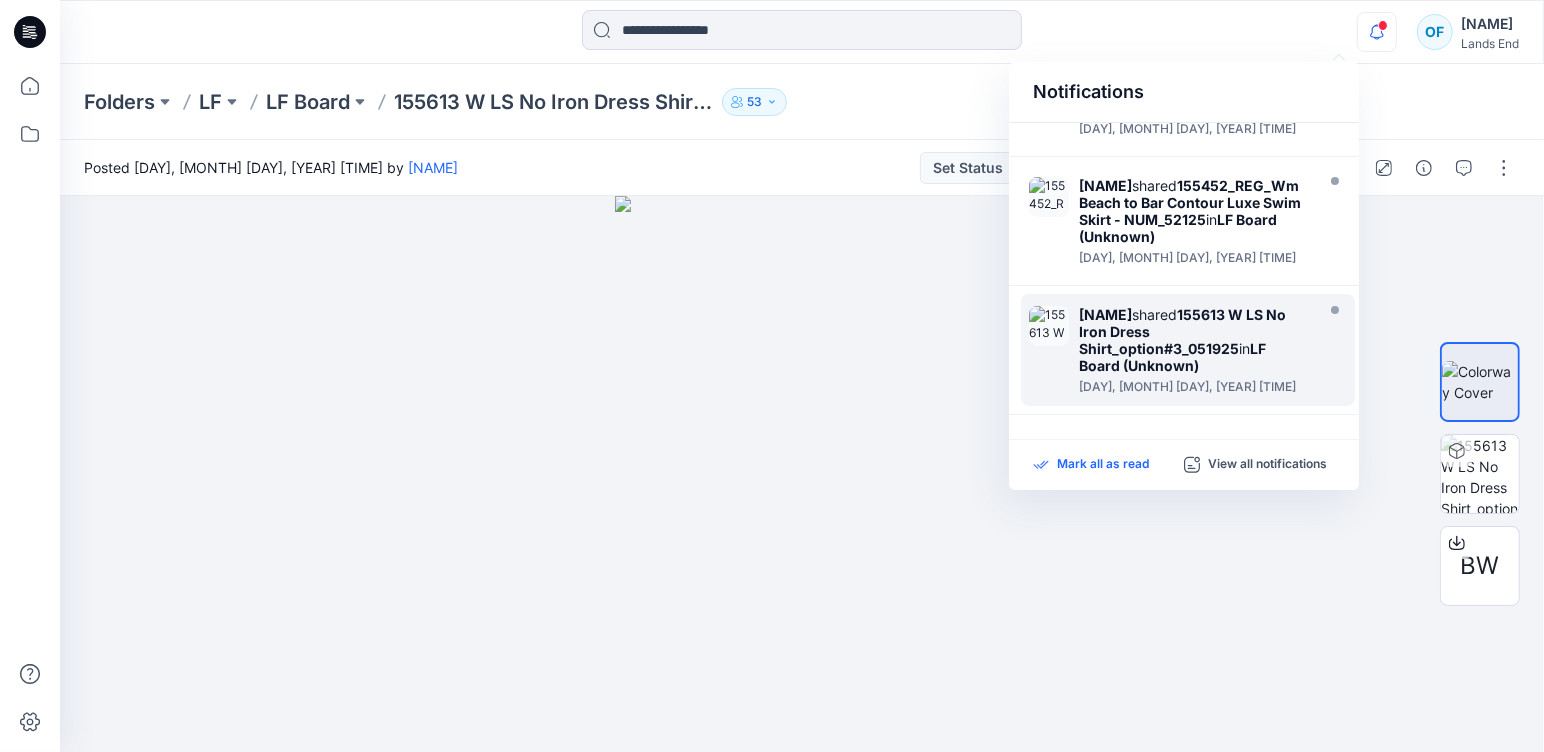 click on "Mark all as read" at bounding box center [1103, 465] 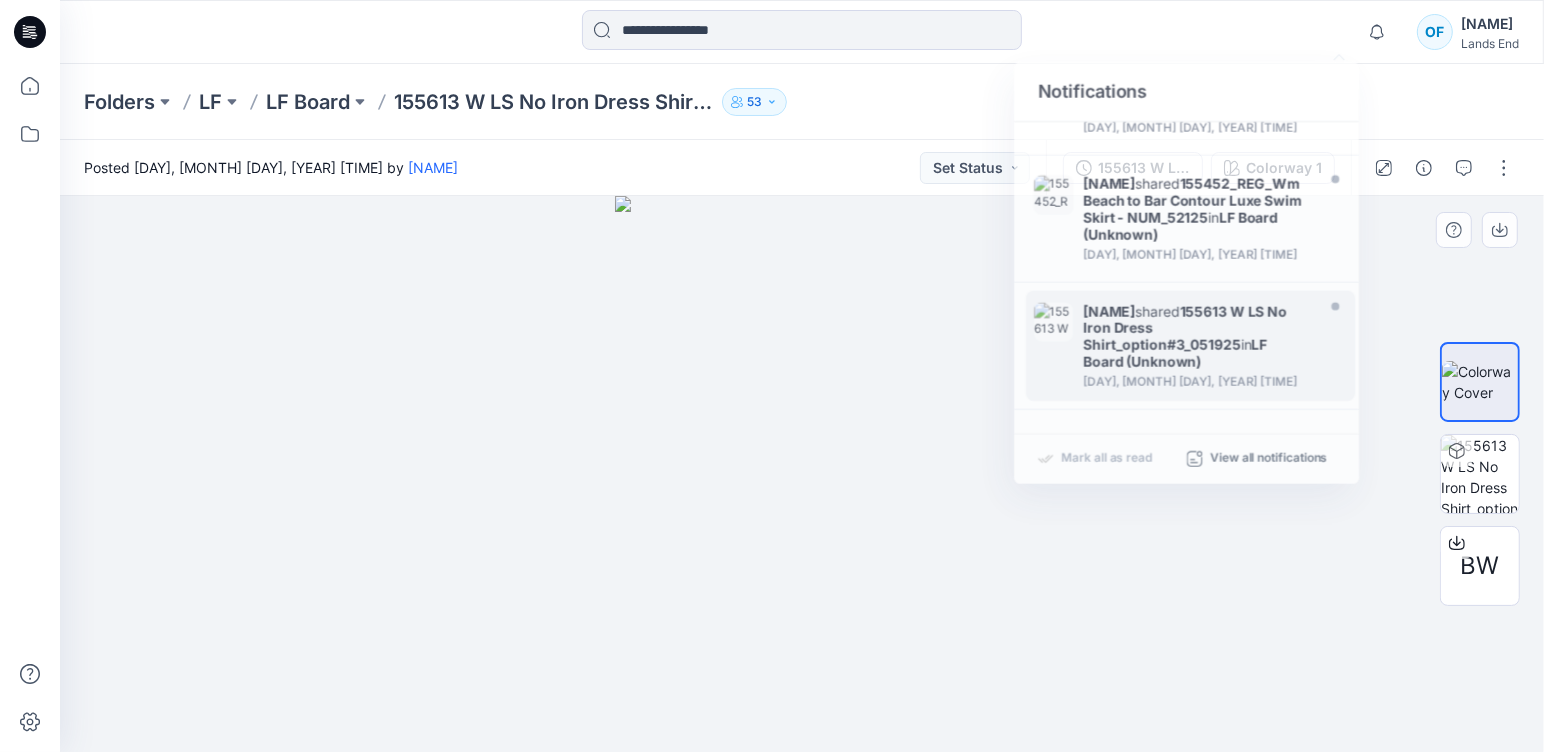 click at bounding box center (802, 474) 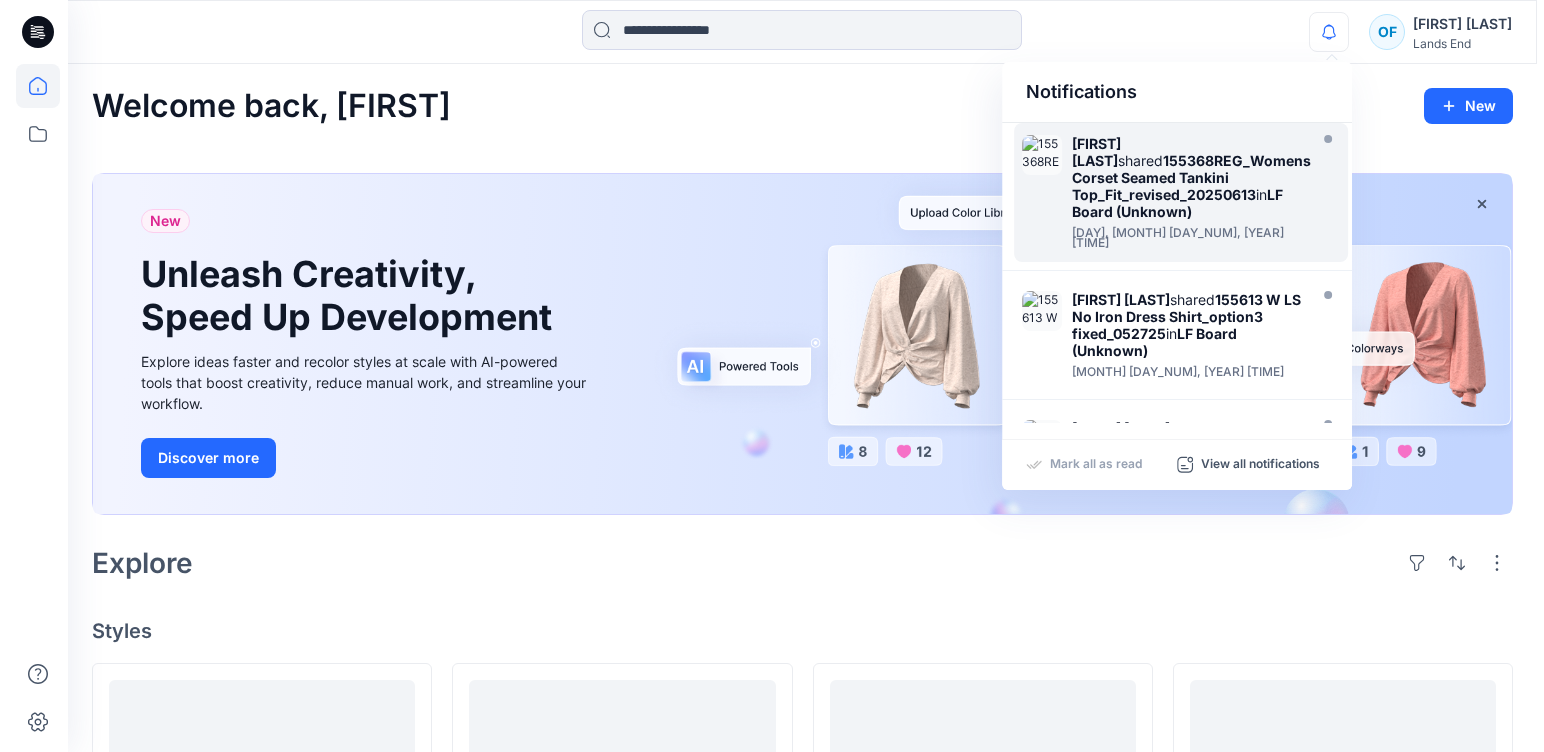scroll, scrollTop: 0, scrollLeft: 0, axis: both 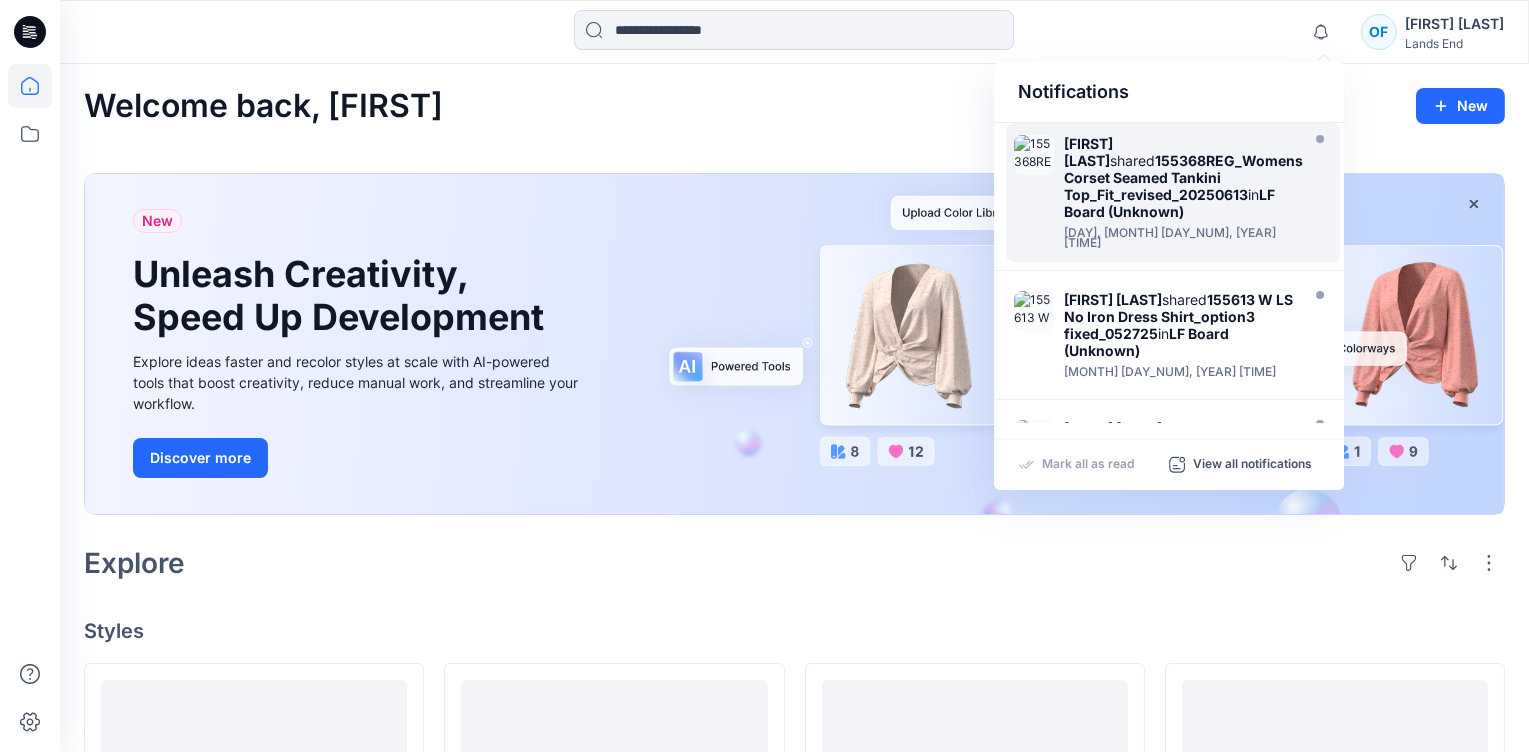 click on "155368REG_Womens Corset Seamed Tankini Top_Fit_revised_20250613" at bounding box center [1183, 177] 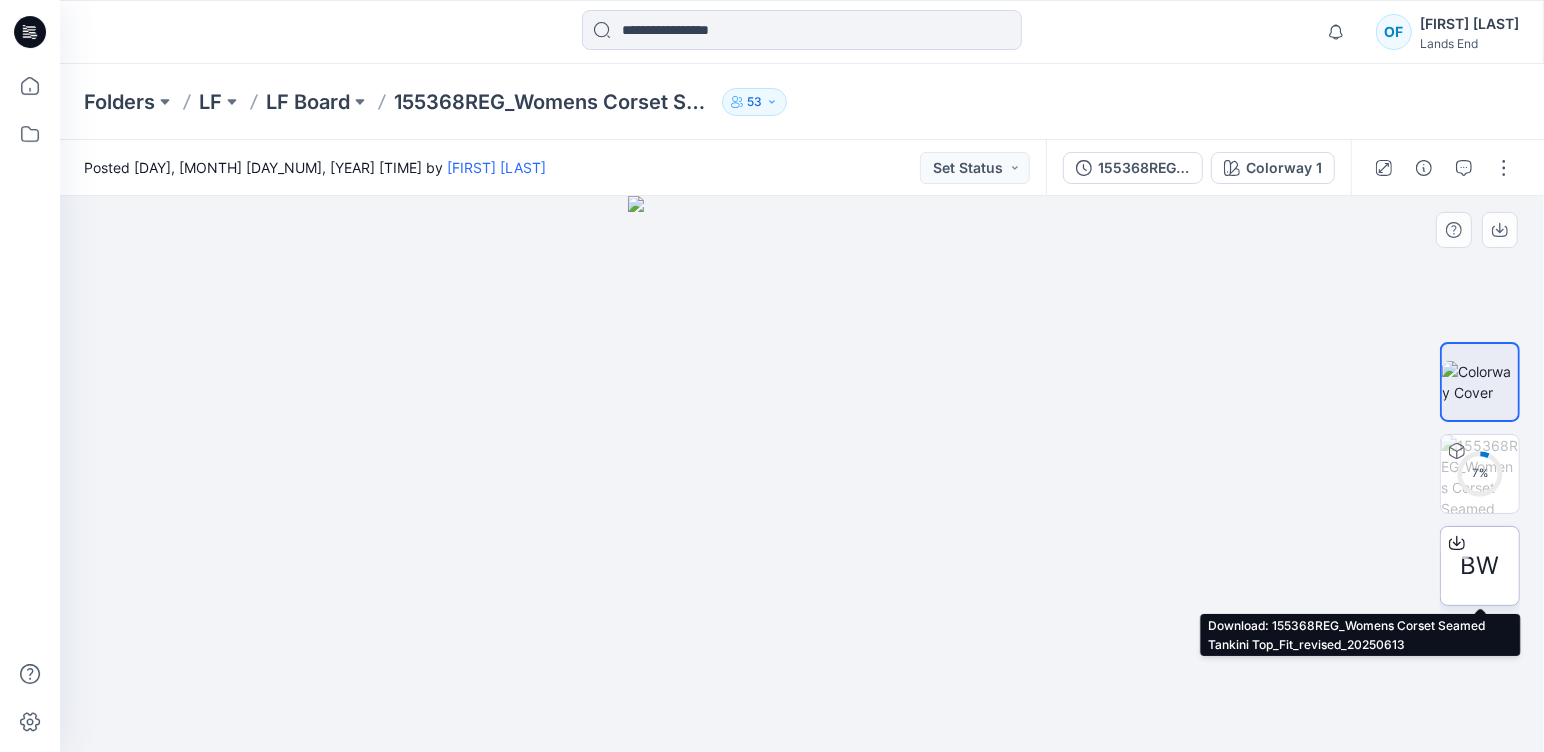 click on "BW" at bounding box center (1480, 566) 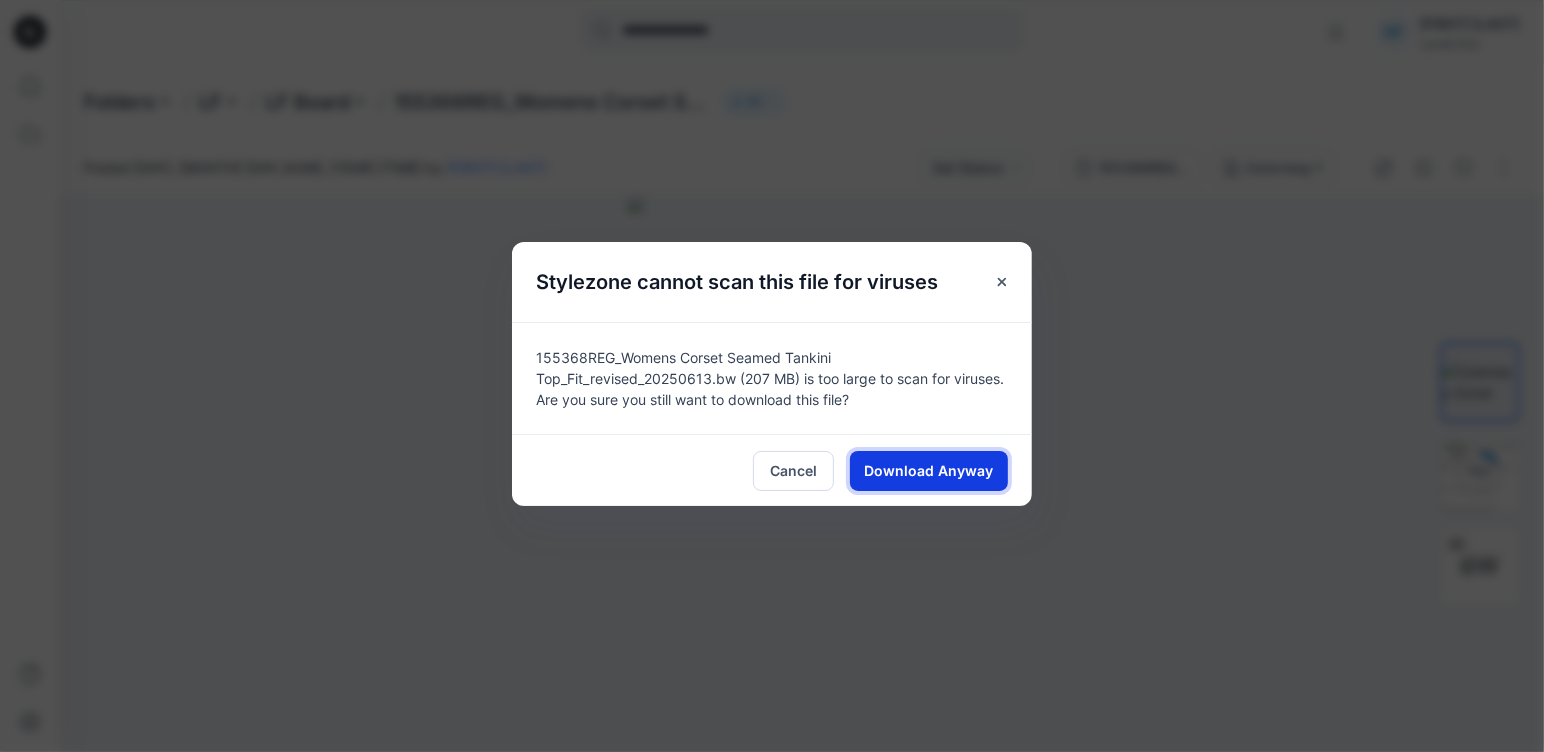 click on "Download Anyway" at bounding box center [929, 470] 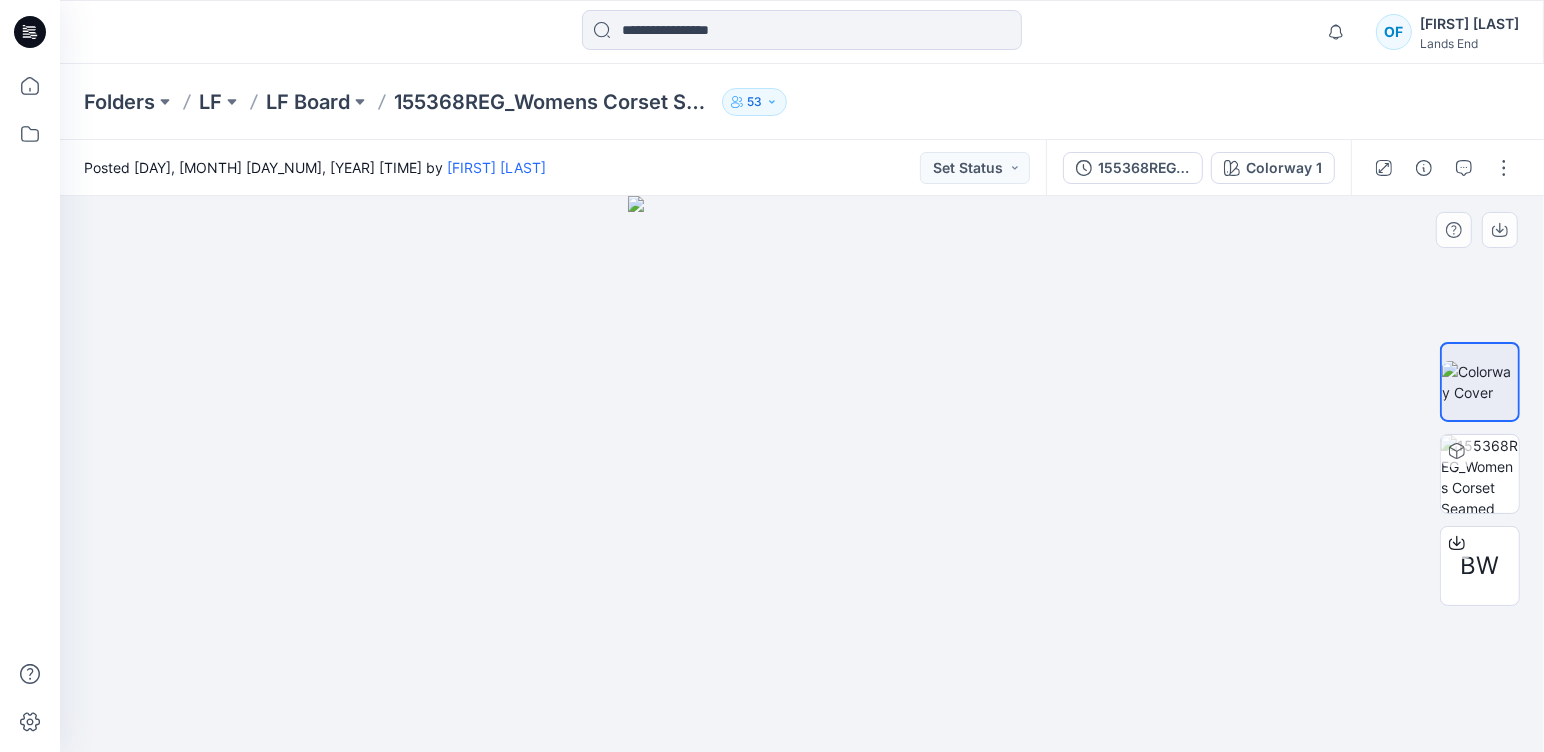 click at bounding box center (802, 474) 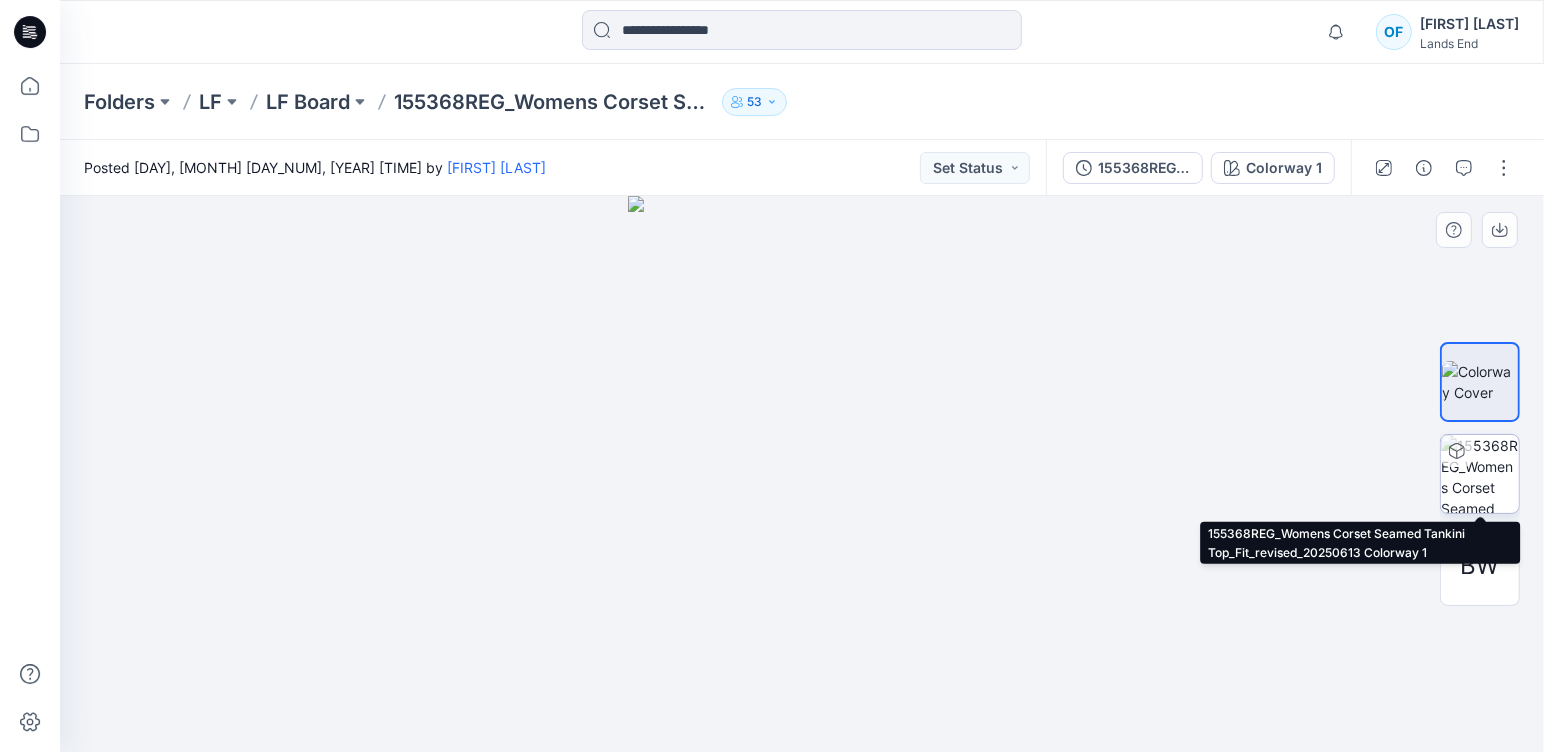 click at bounding box center [1480, 474] 